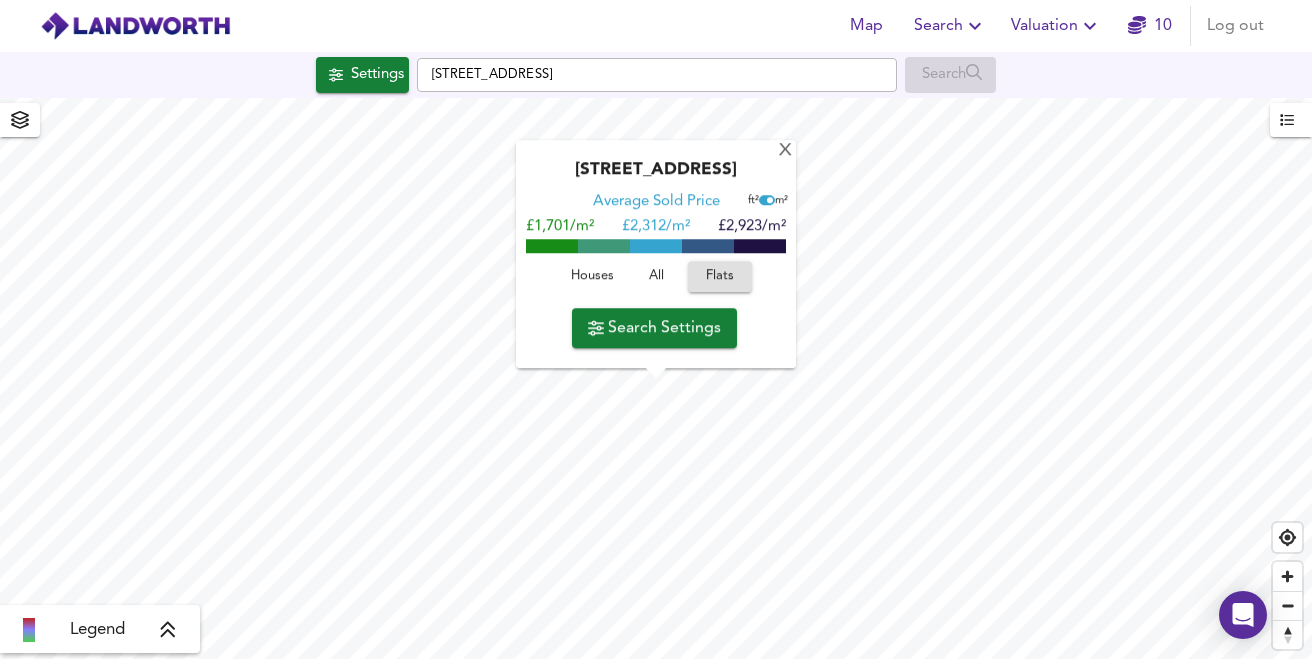 scroll, scrollTop: 0, scrollLeft: 0, axis: both 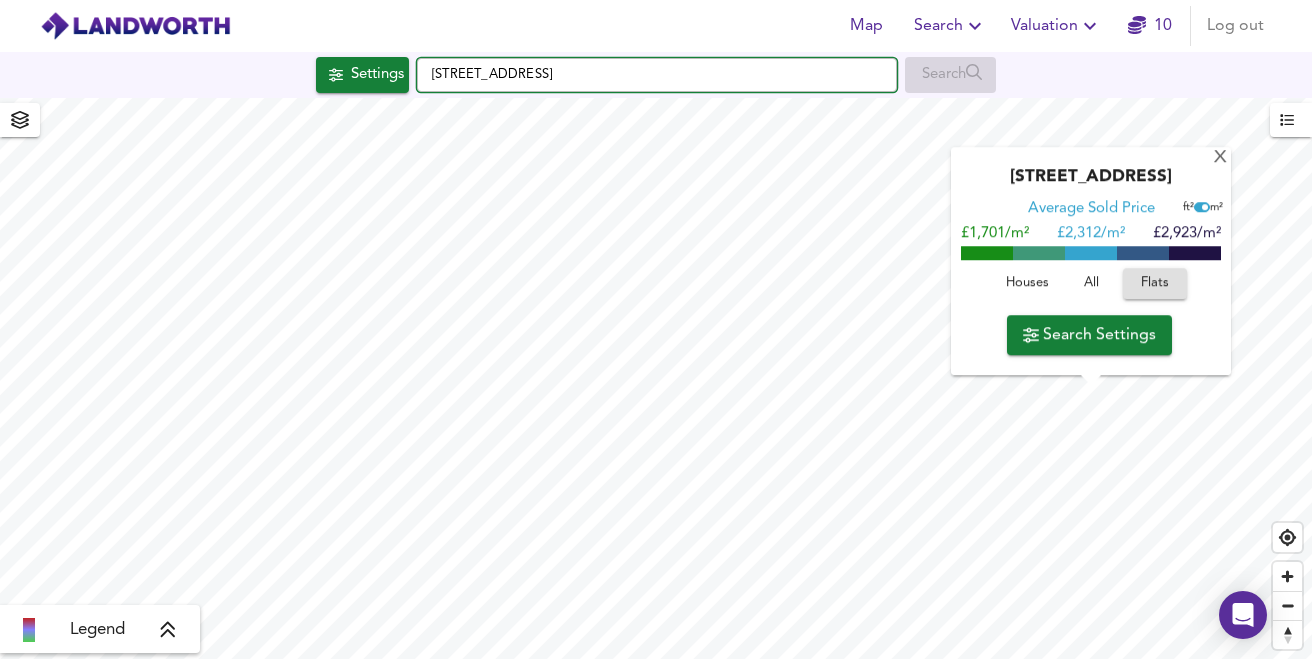 click on "[STREET_ADDRESS]" at bounding box center [657, 75] 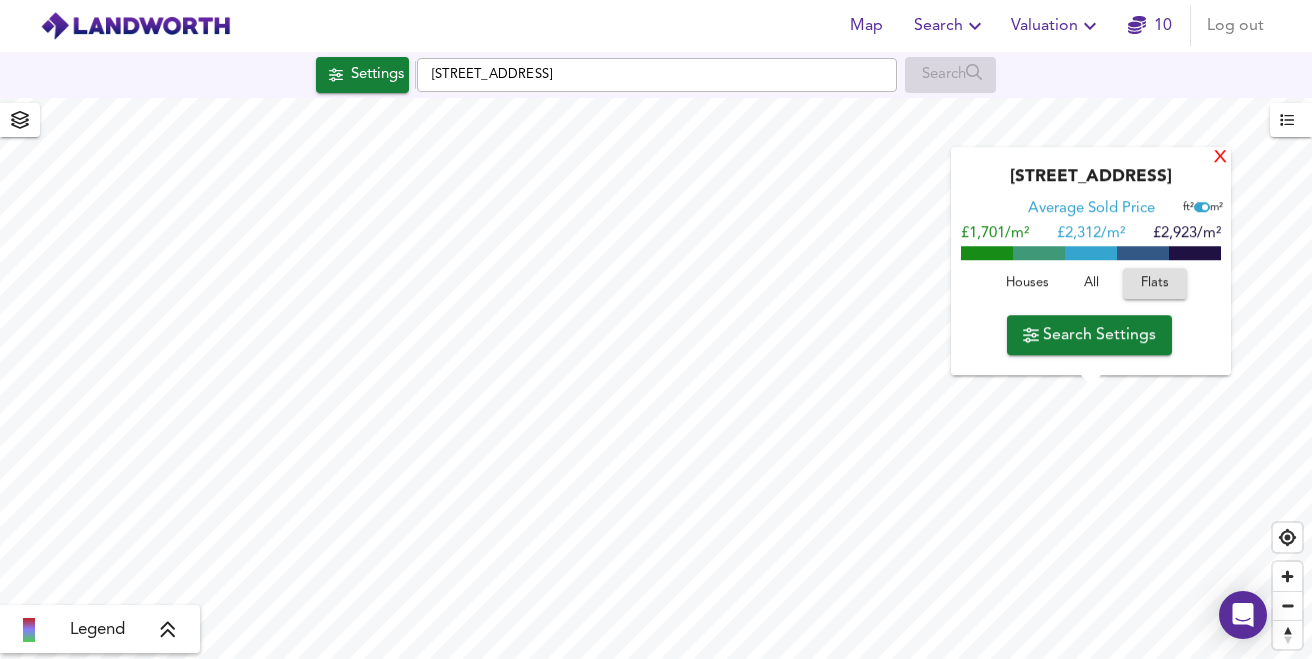 click on "X" at bounding box center [1220, 158] 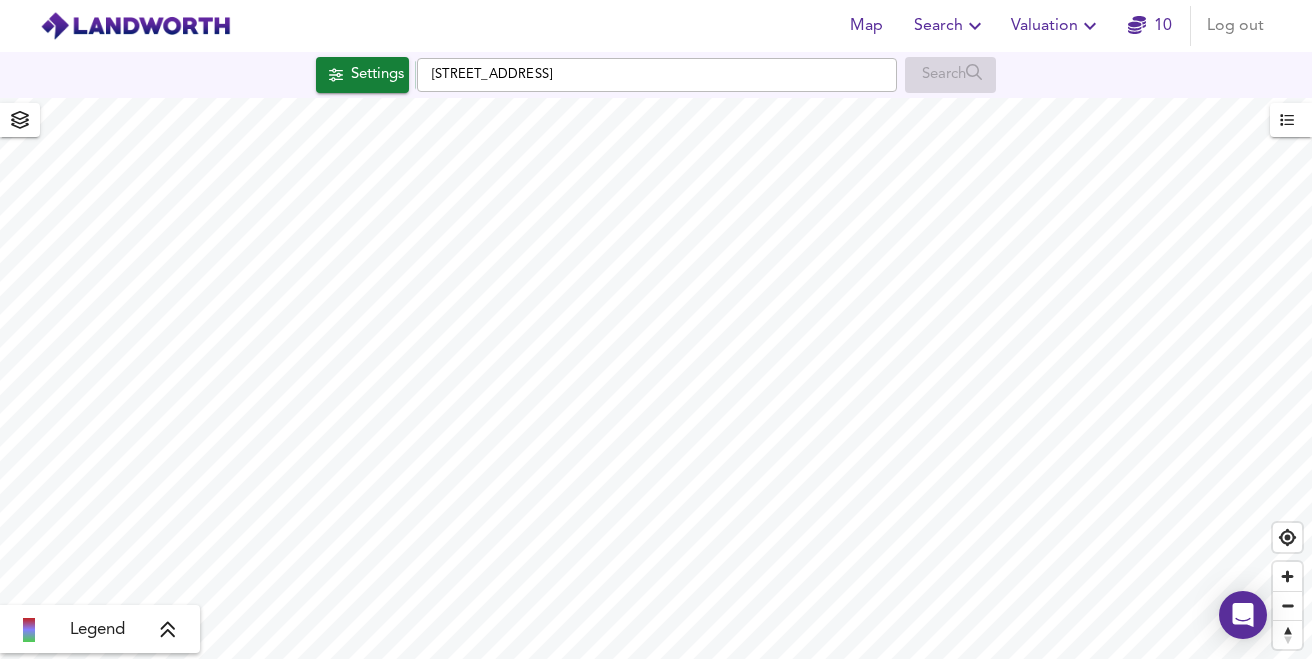 click at bounding box center [1291, 120] 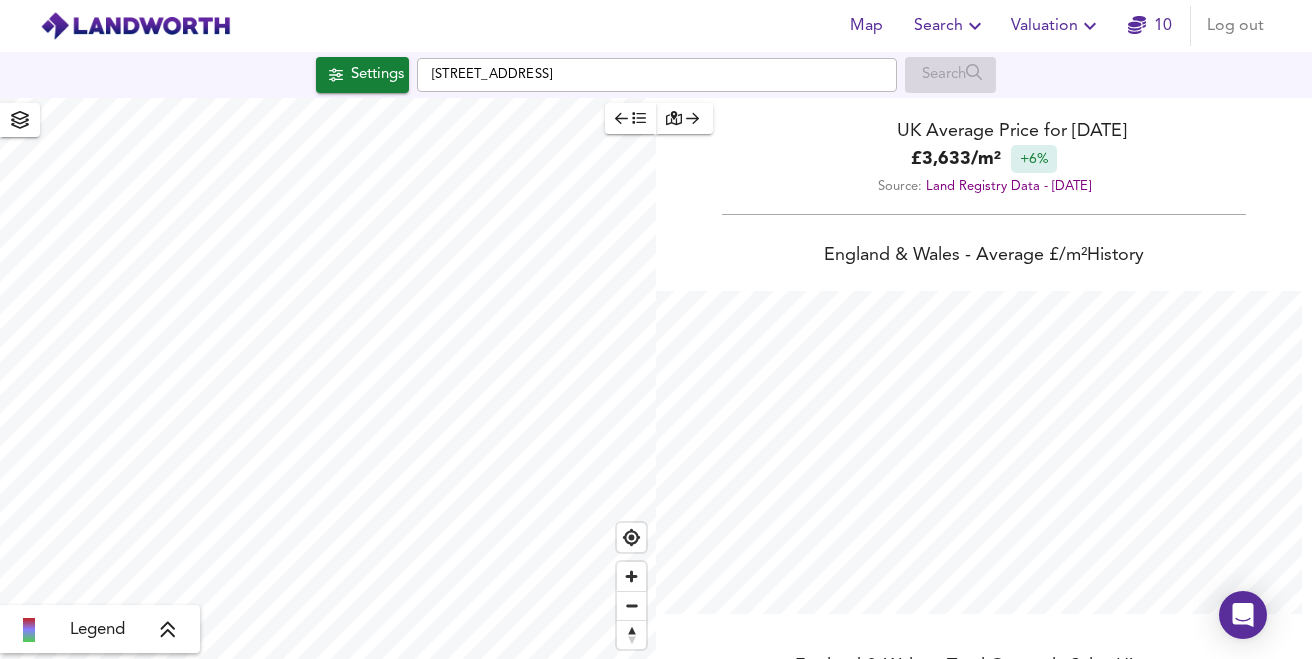 scroll, scrollTop: 999341, scrollLeft: 998688, axis: both 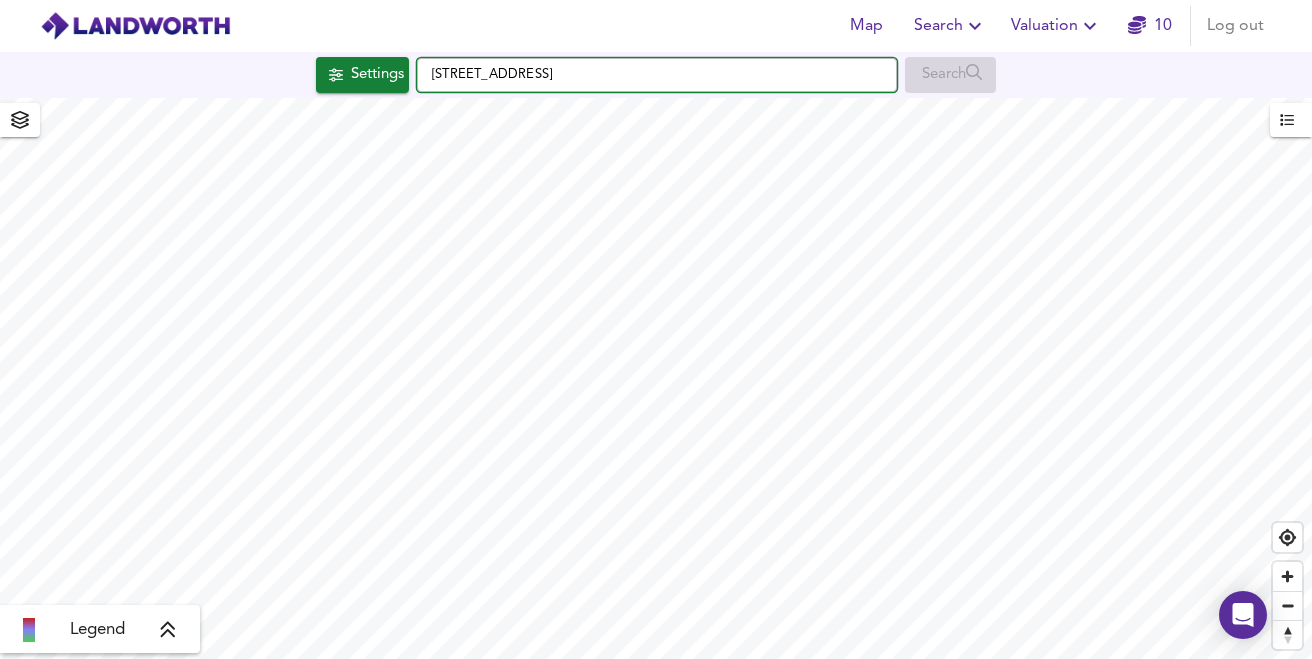 click on "[STREET_ADDRESS]" at bounding box center [657, 75] 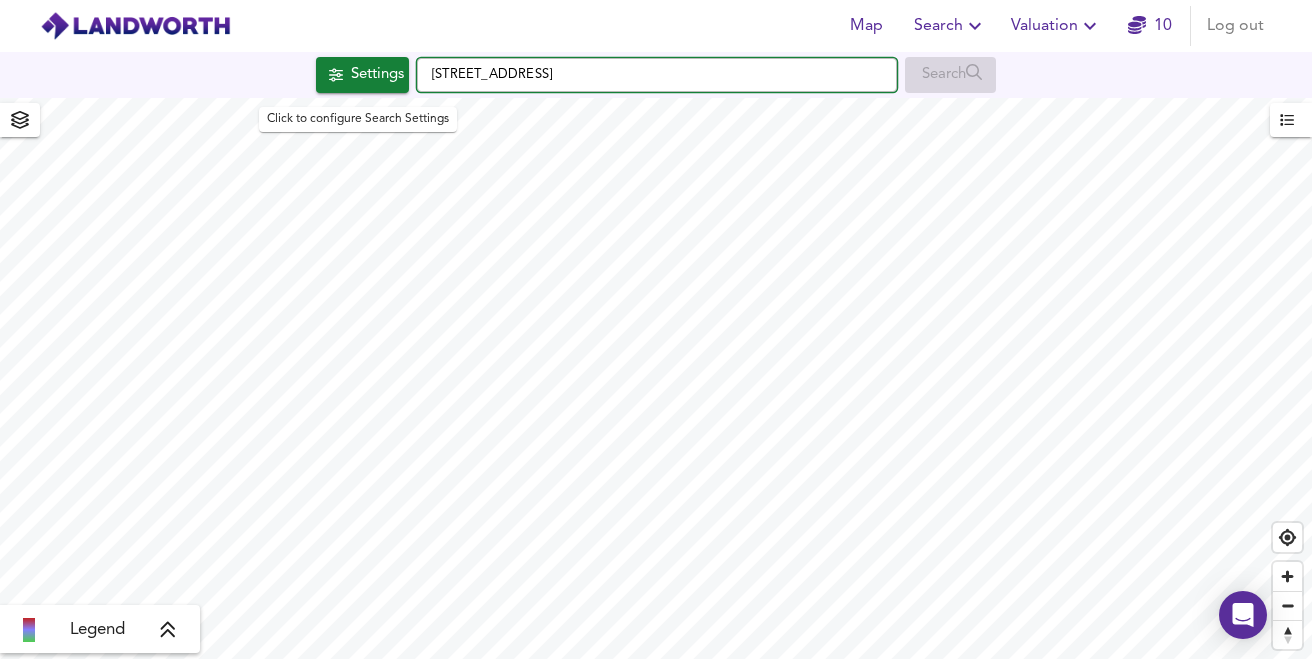 drag, startPoint x: 678, startPoint y: 77, endPoint x: 389, endPoint y: 68, distance: 289.1401 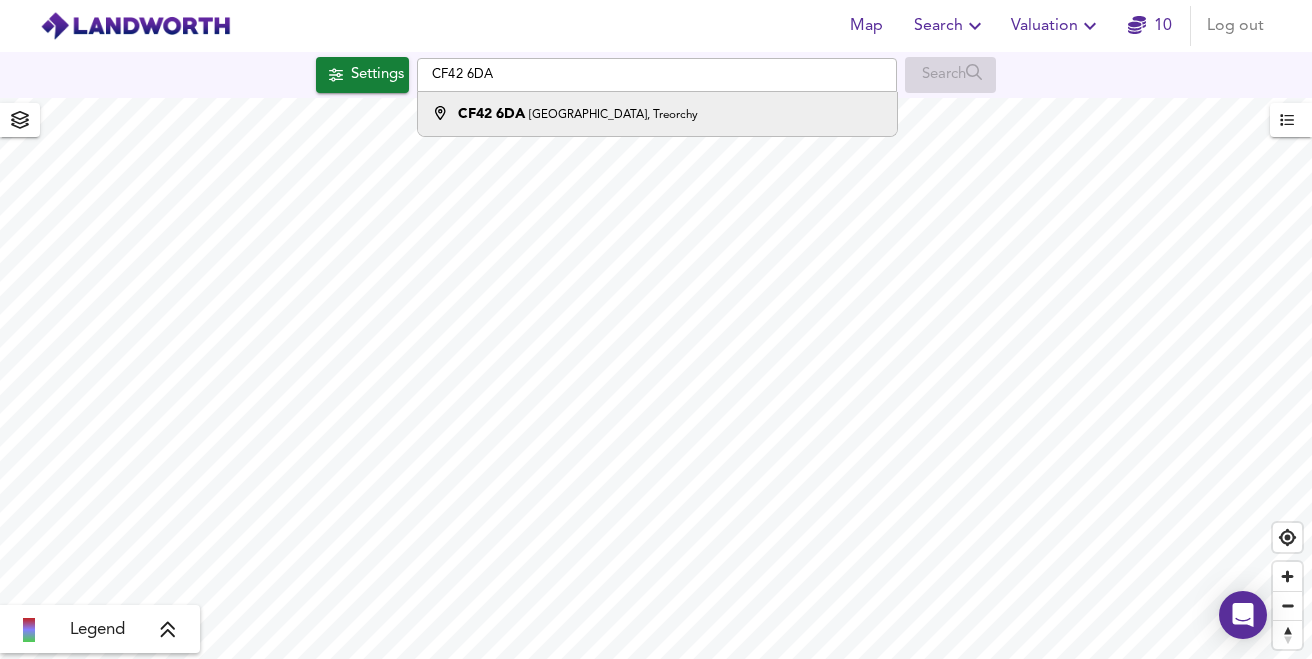 click on "CF42 6DA   Bute Street, Treorchy" at bounding box center [578, 114] 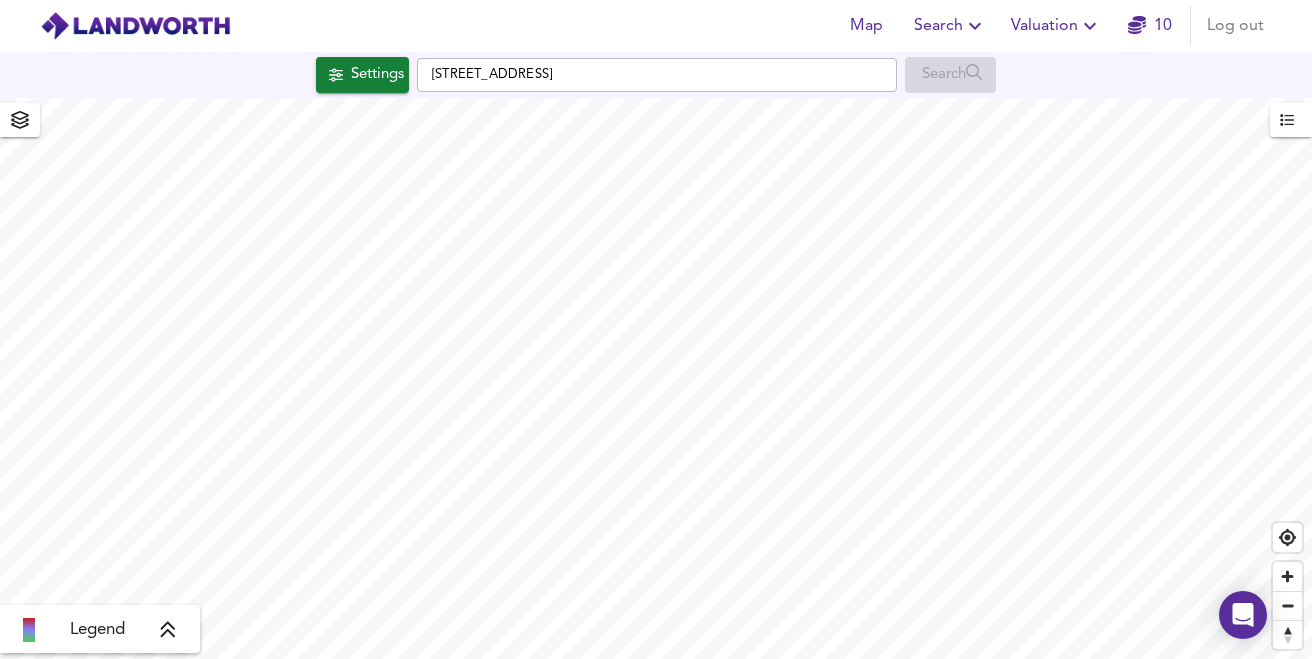 click 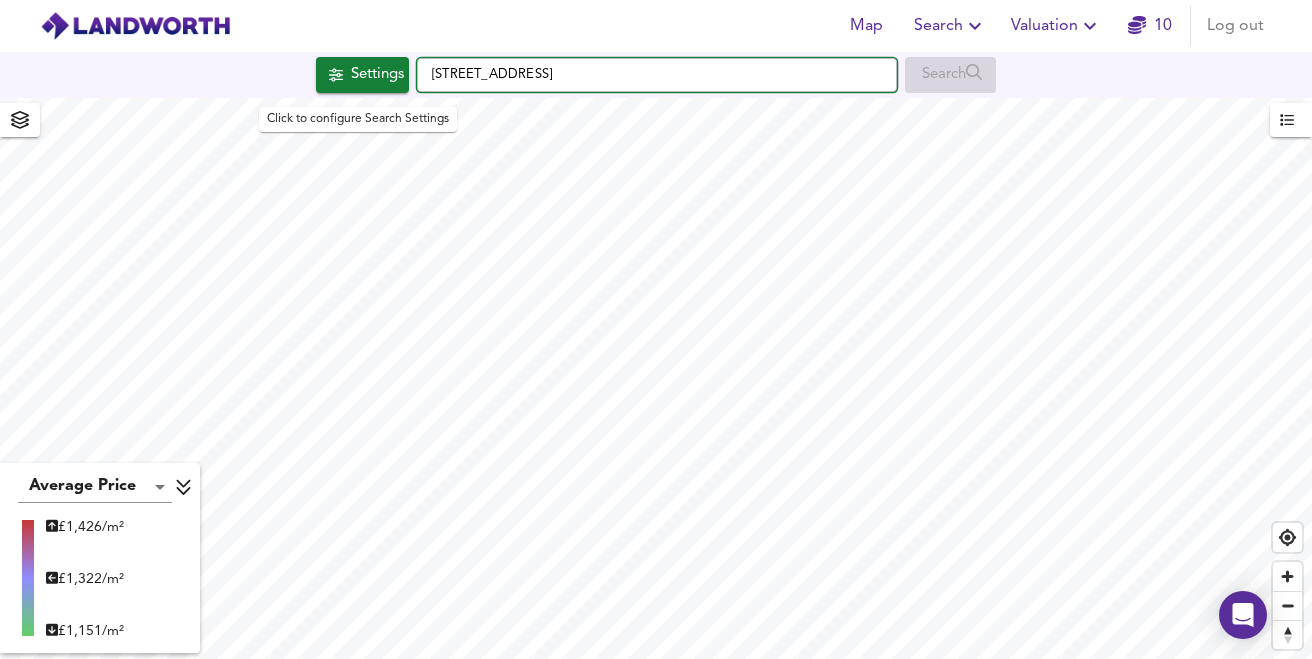 drag, startPoint x: 661, startPoint y: 68, endPoint x: 392, endPoint y: 78, distance: 269.18582 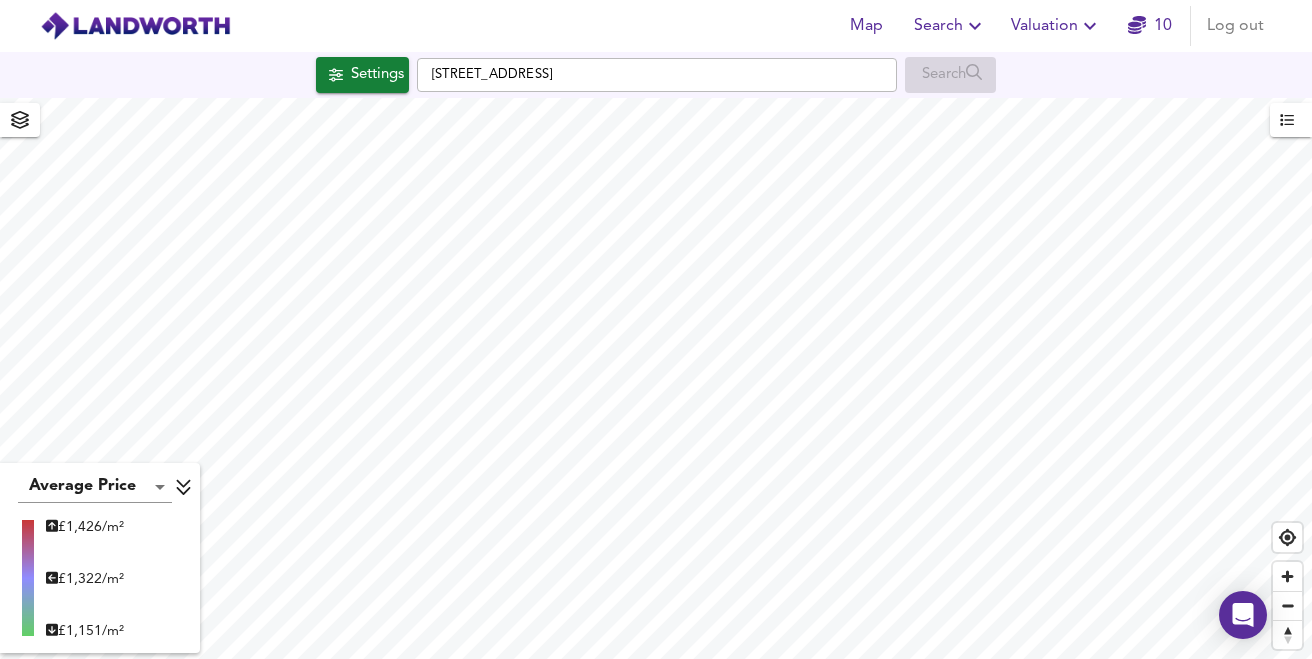 click at bounding box center (135, 26) 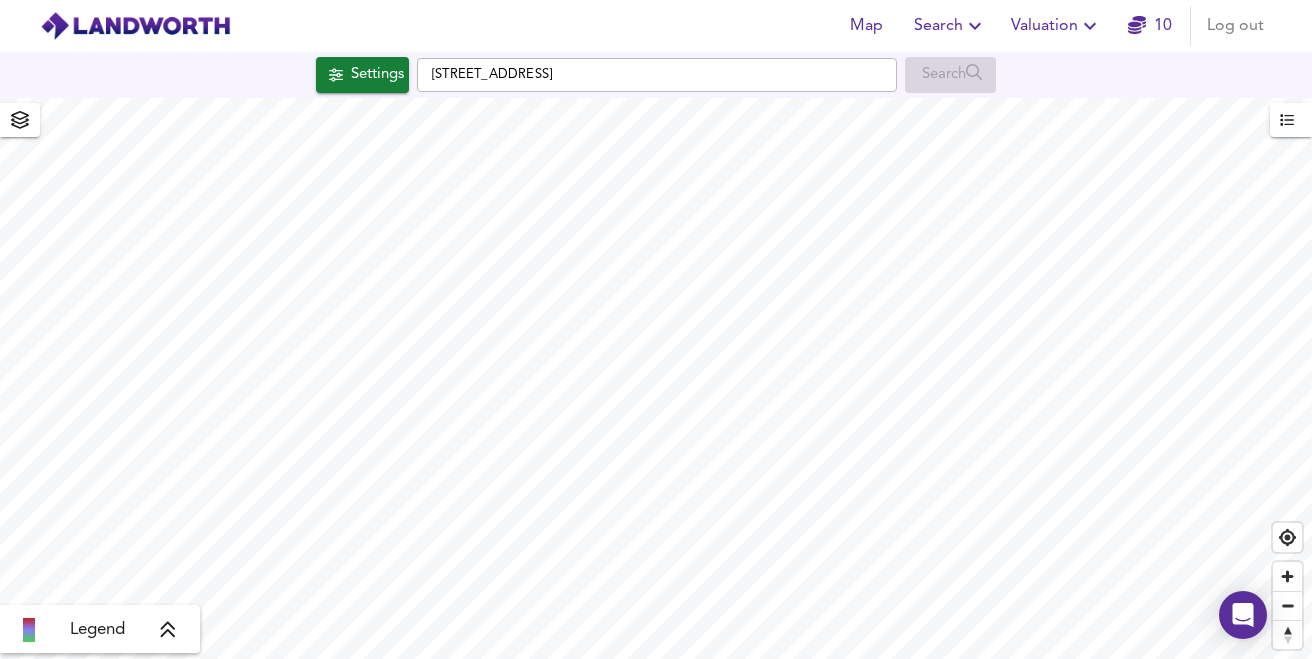 click on "Map Search Valuation    10 Log out" at bounding box center [656, 26] 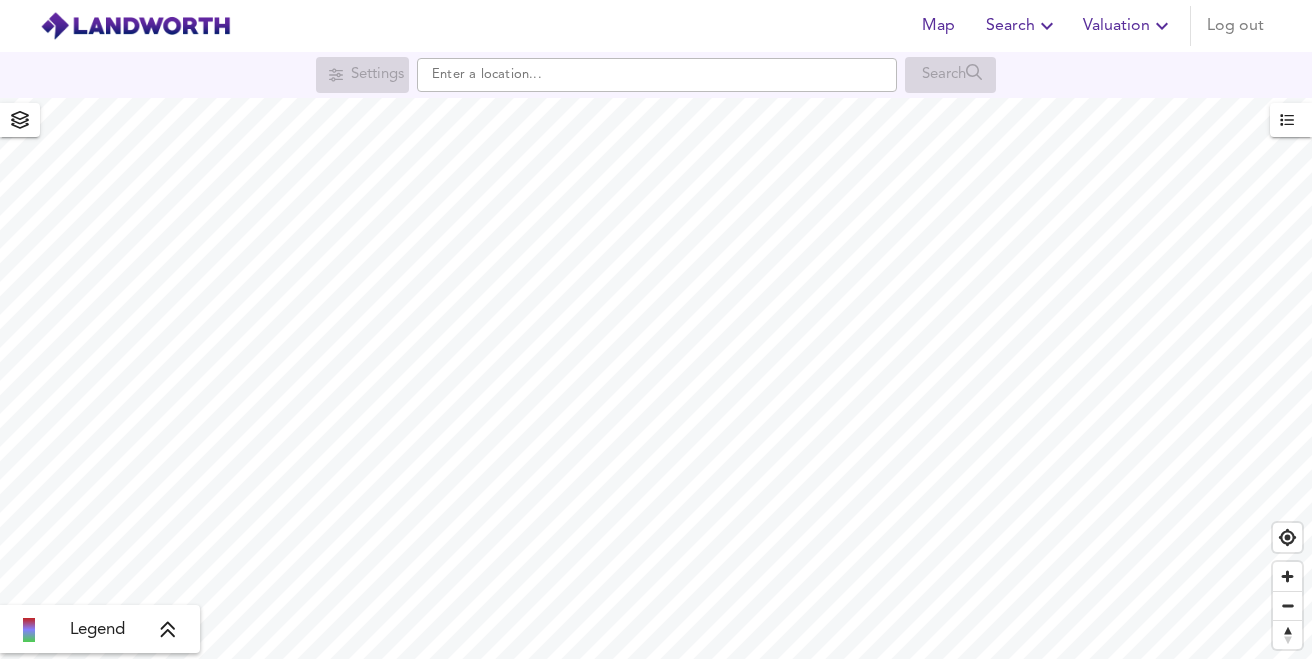 scroll, scrollTop: 0, scrollLeft: 0, axis: both 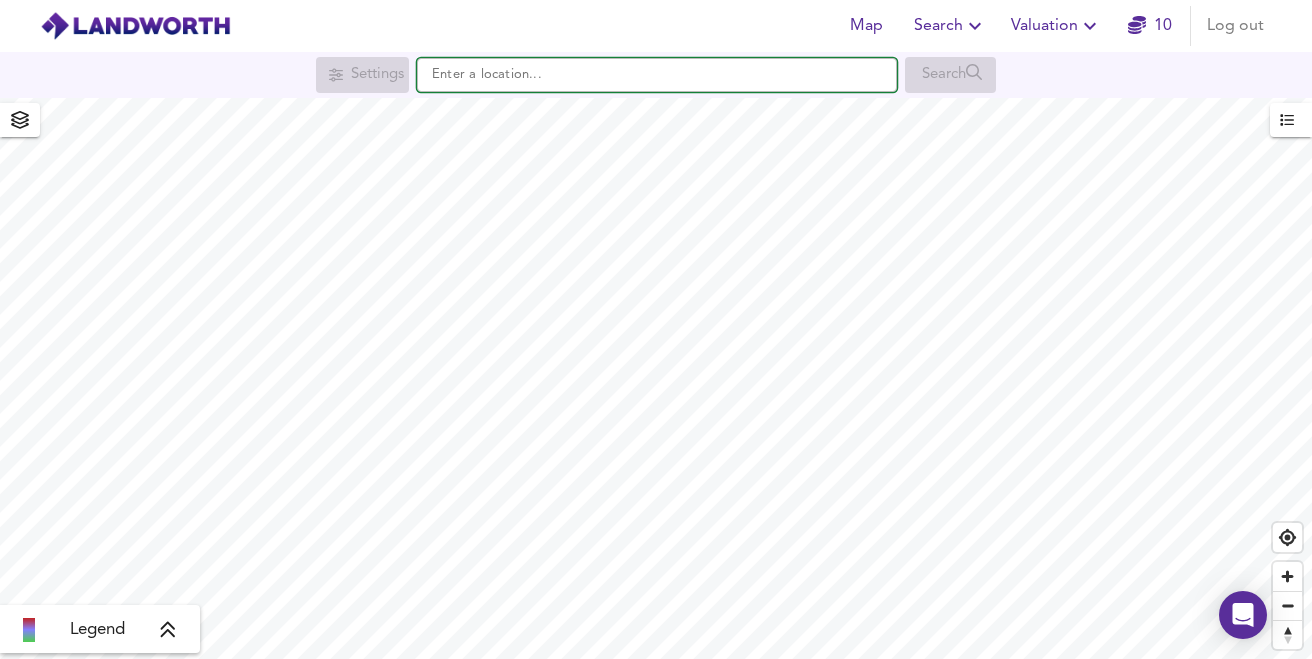click at bounding box center [657, 75] 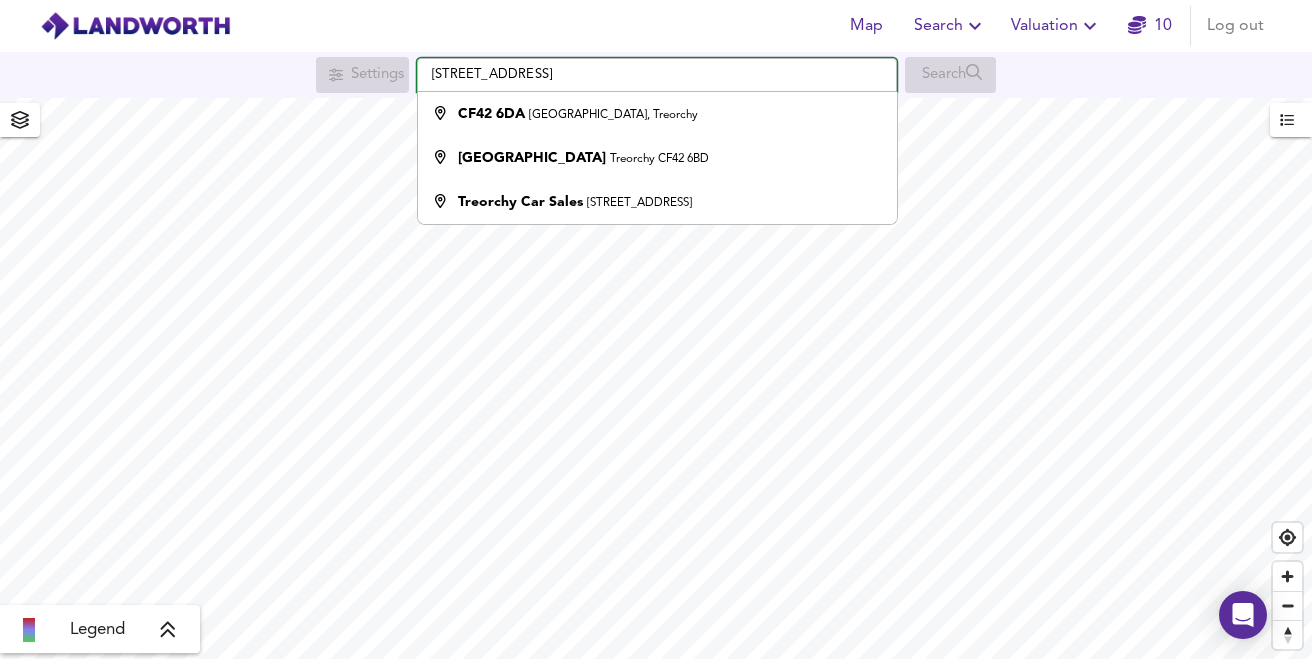 click on "[STREET_ADDRESS]" at bounding box center [657, 75] 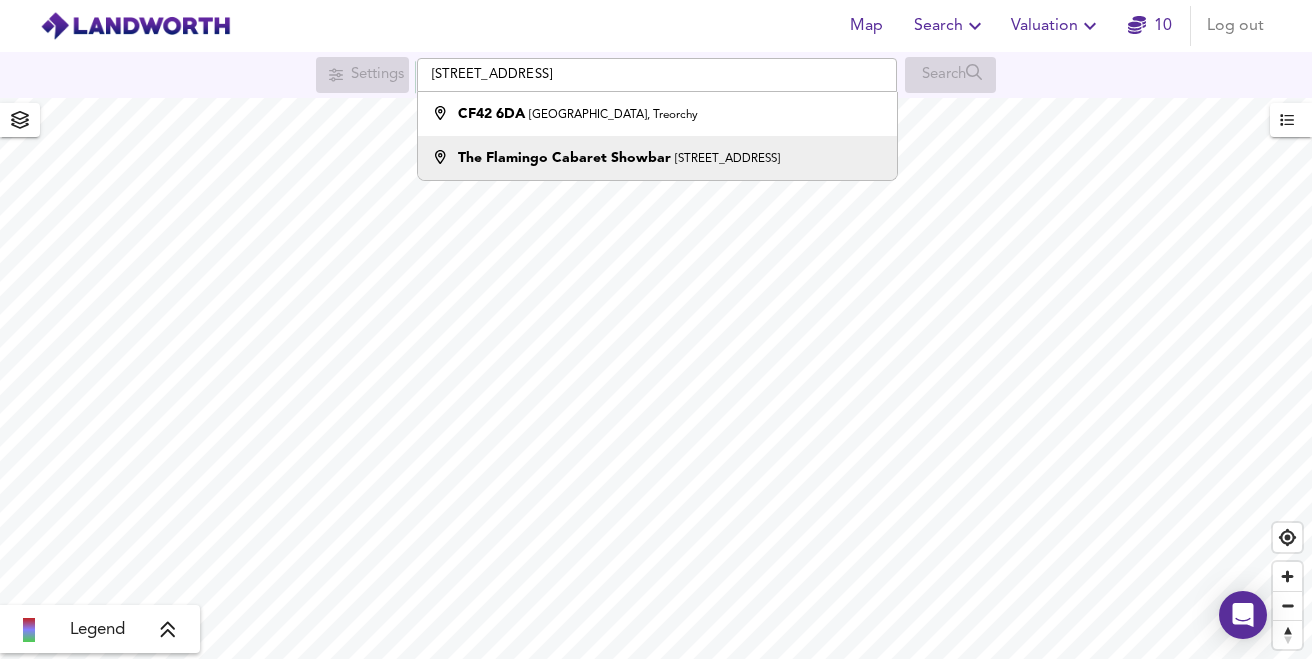 click on "The Flamingo Cabaret Showbar" at bounding box center [564, 158] 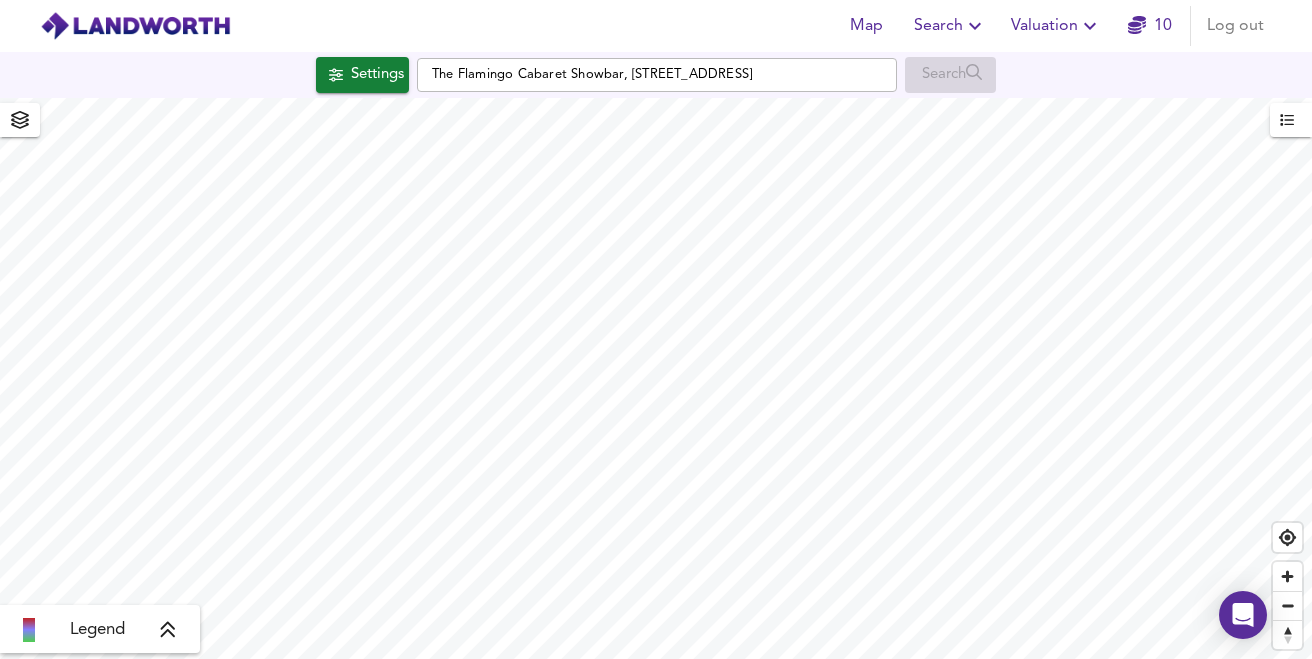 checkbox on "false" 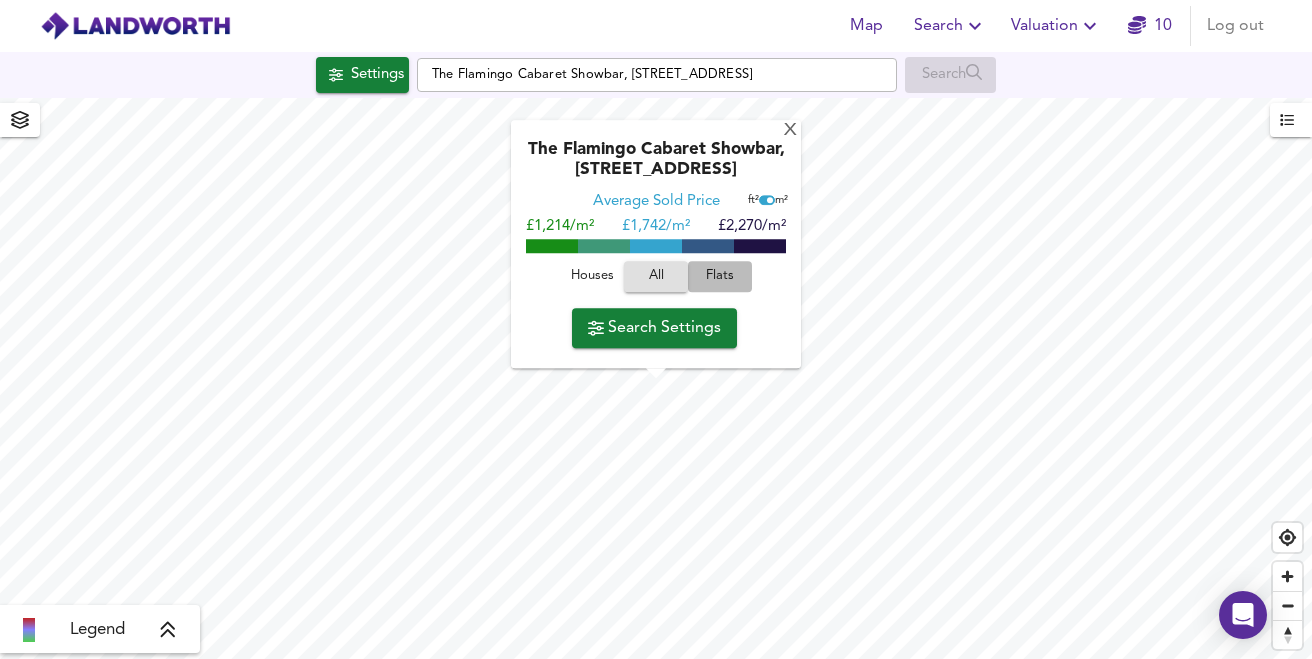click on "Flats" at bounding box center (720, 277) 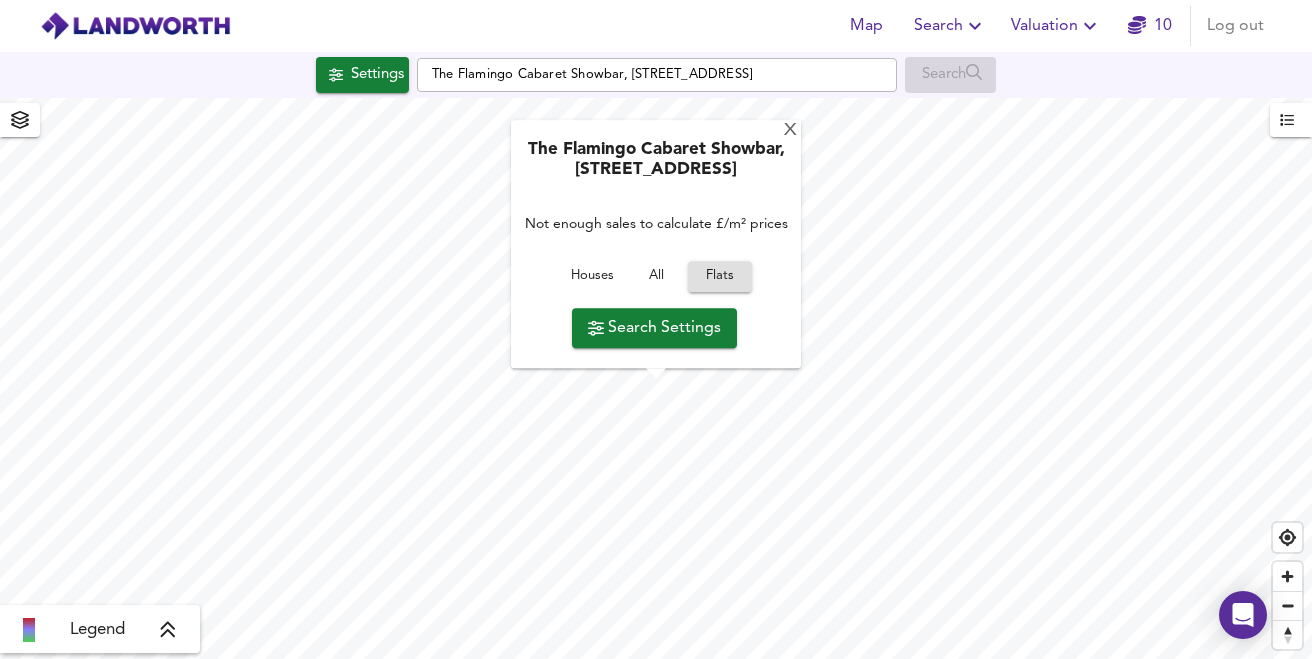 click on "All" at bounding box center (656, 277) 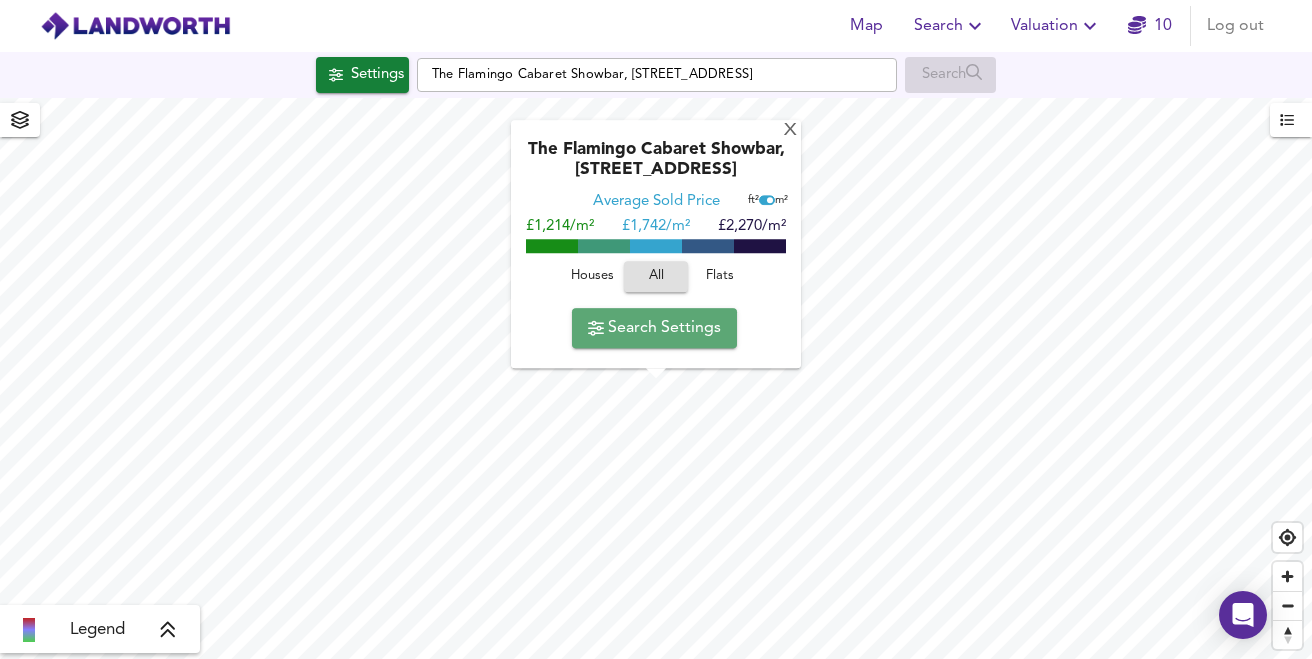 click on "Search Settings" at bounding box center [654, 328] 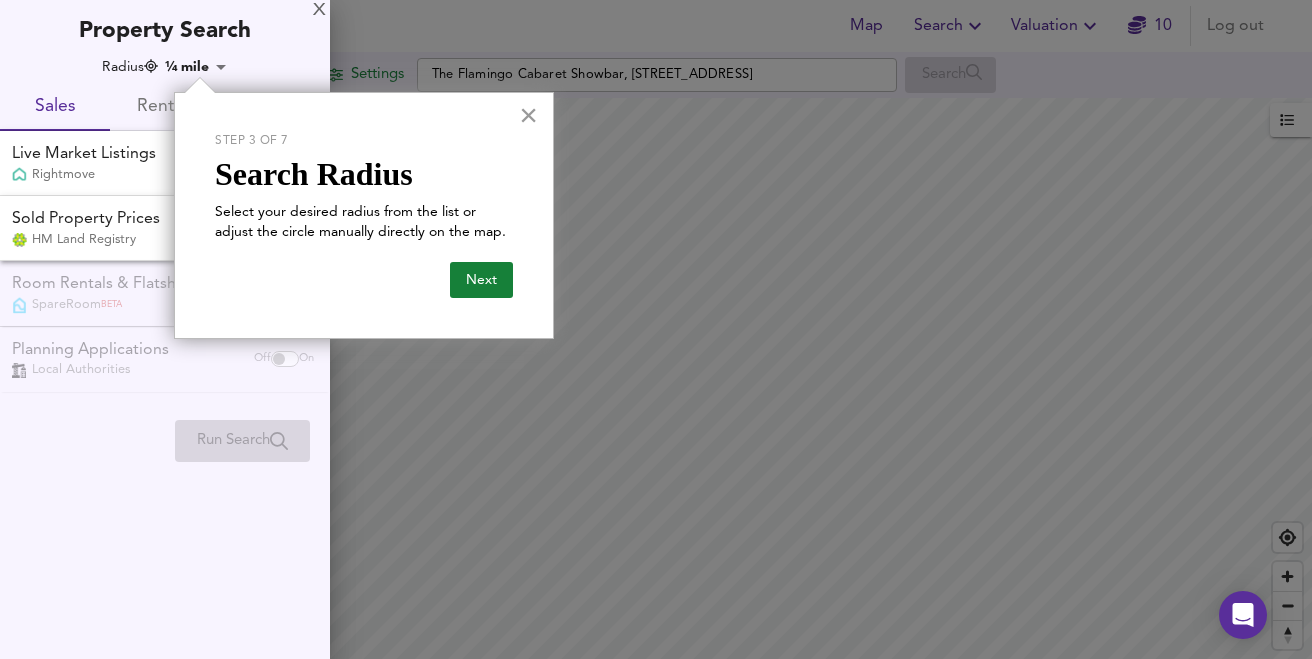 click on "×" at bounding box center (528, 115) 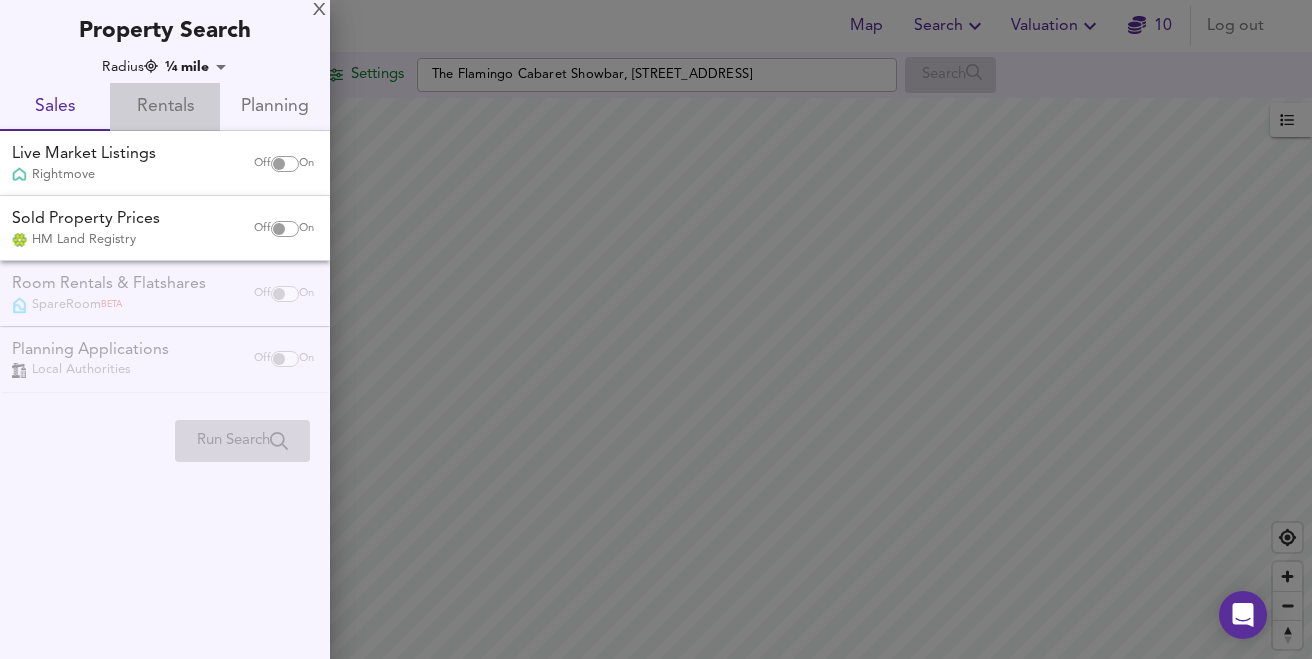 click on "Rentals" at bounding box center (165, 107) 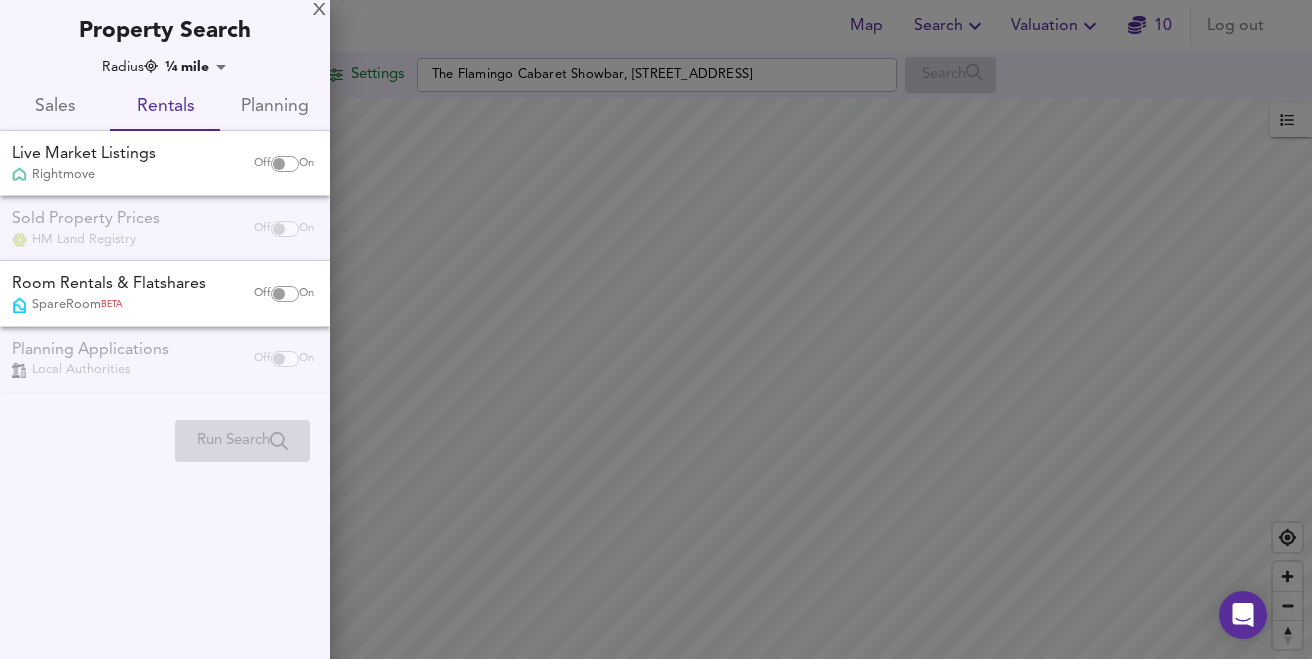 click at bounding box center (279, 164) 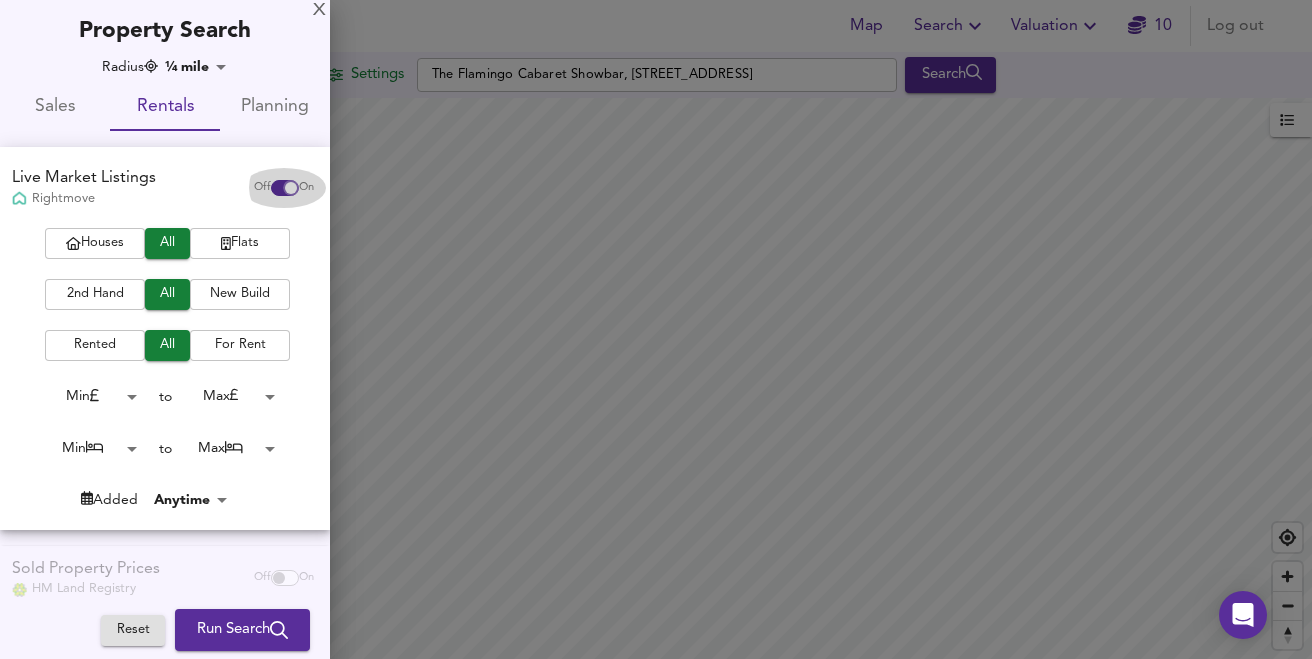 click at bounding box center (291, 188) 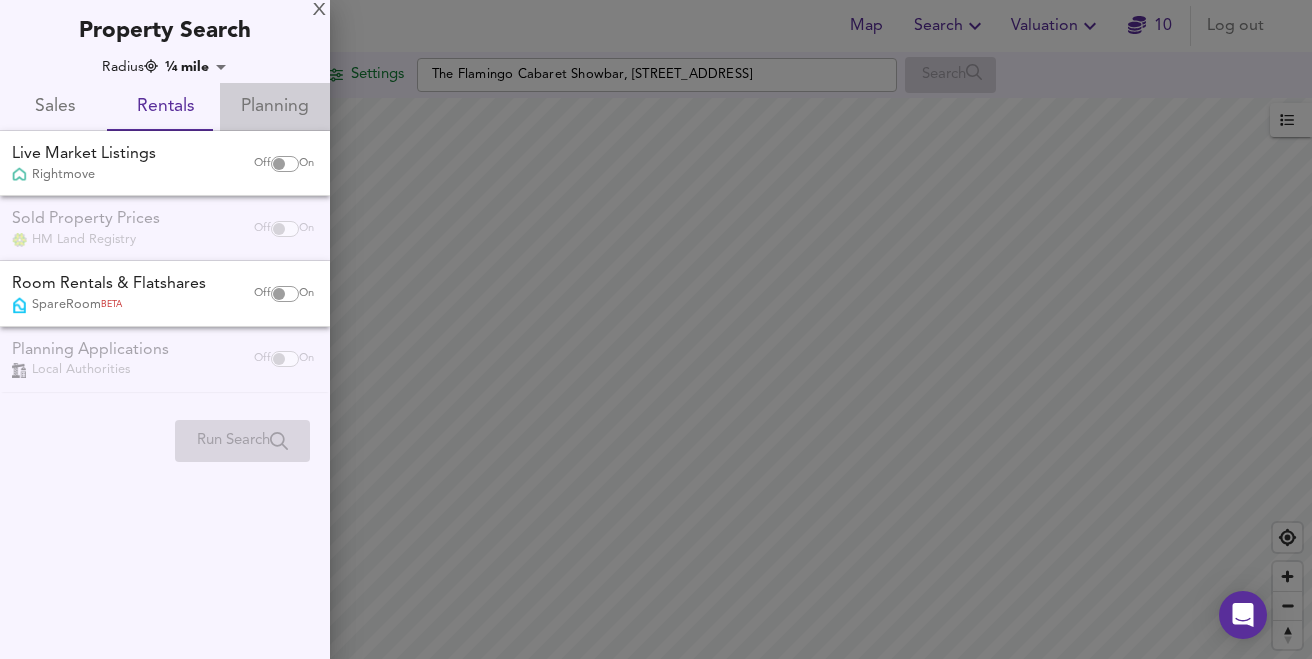 click on "Planning" at bounding box center [275, 107] 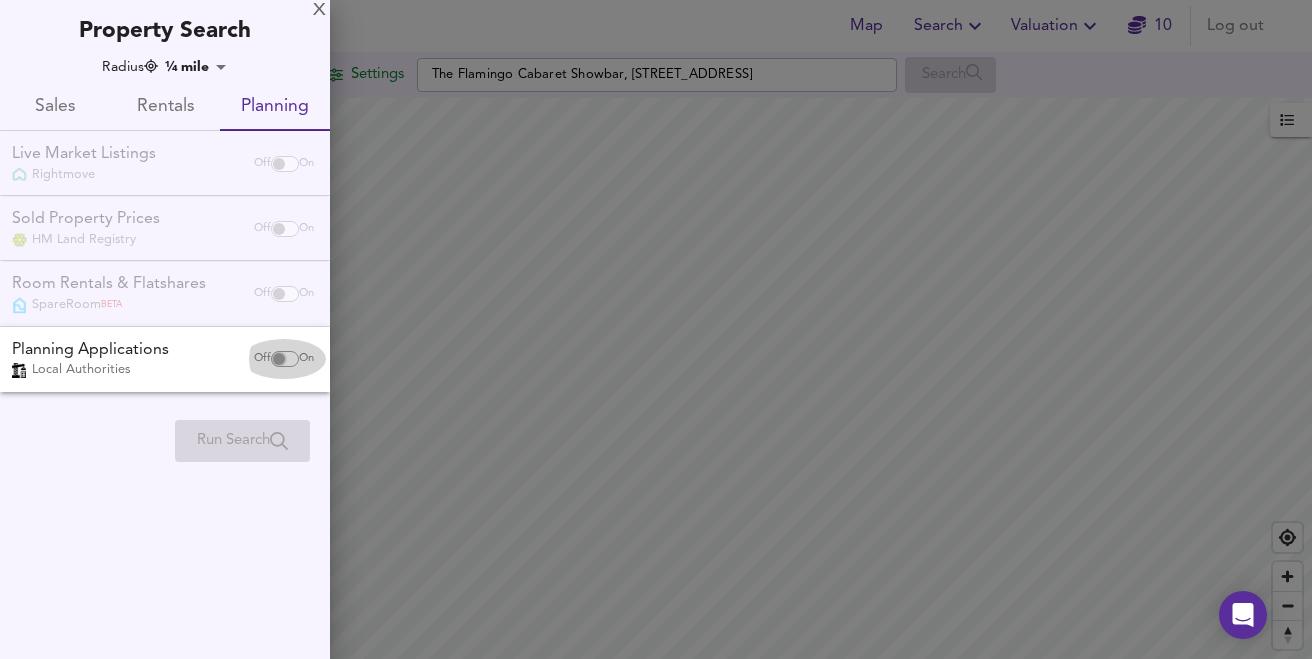 click at bounding box center (279, 359) 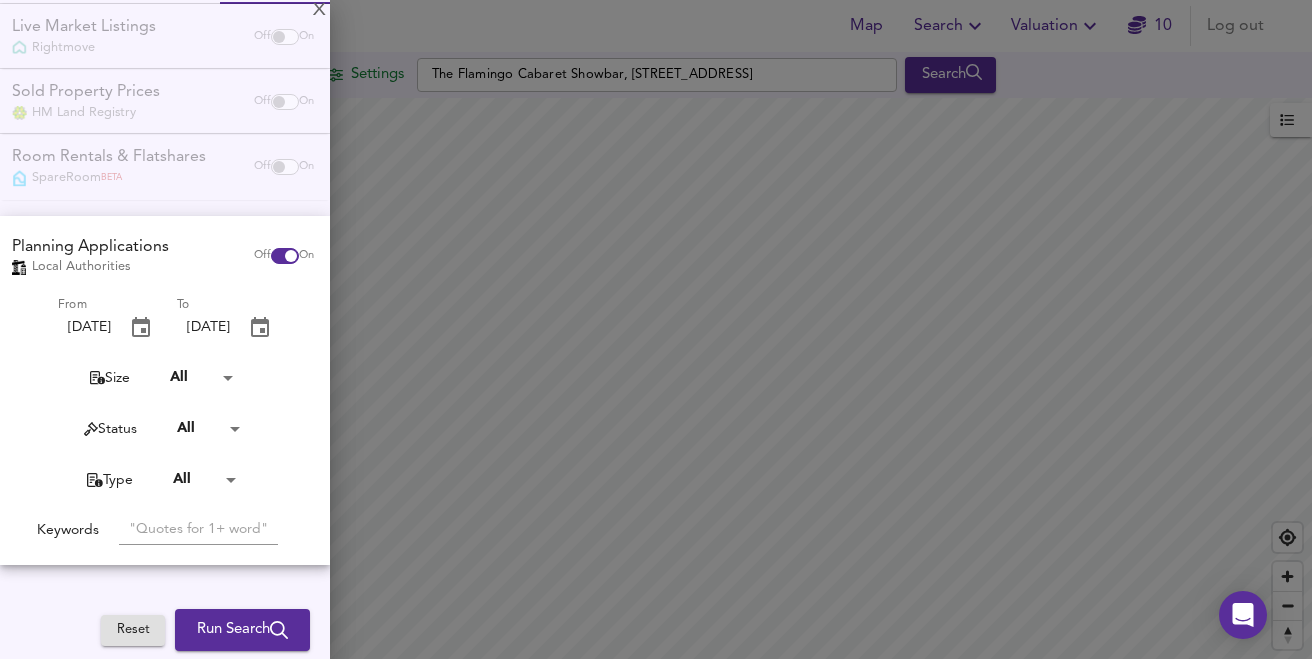 scroll, scrollTop: 0, scrollLeft: 0, axis: both 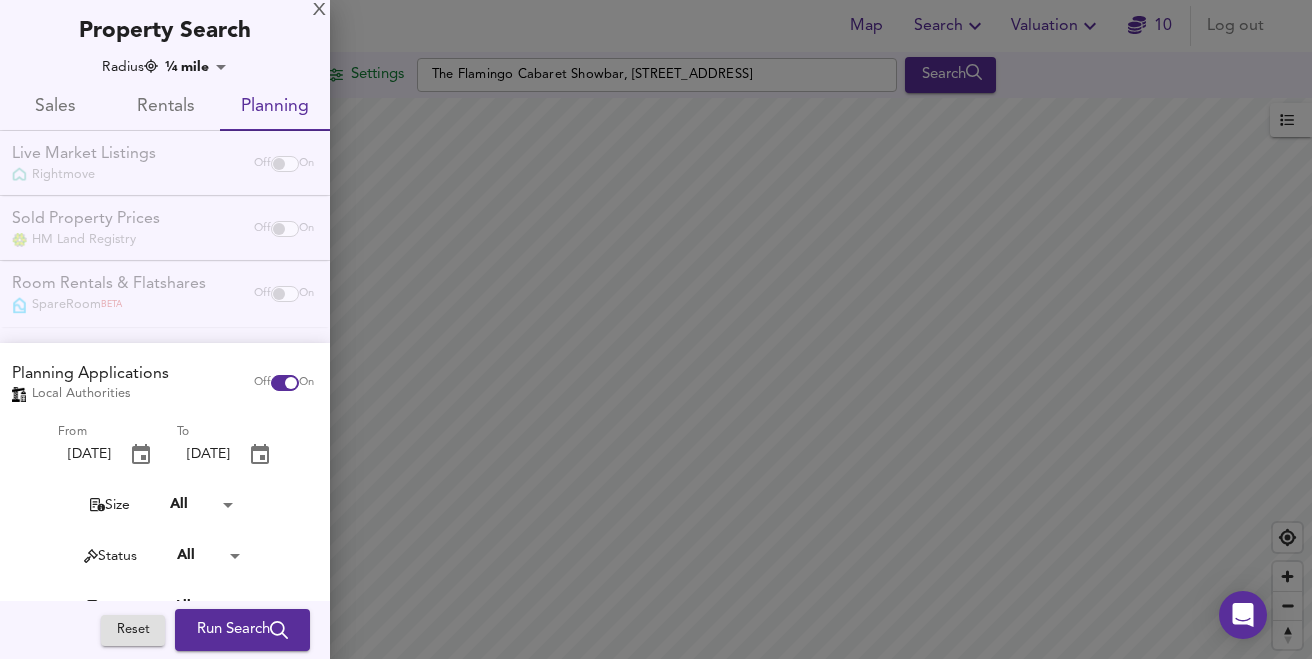click at bounding box center (291, 383) 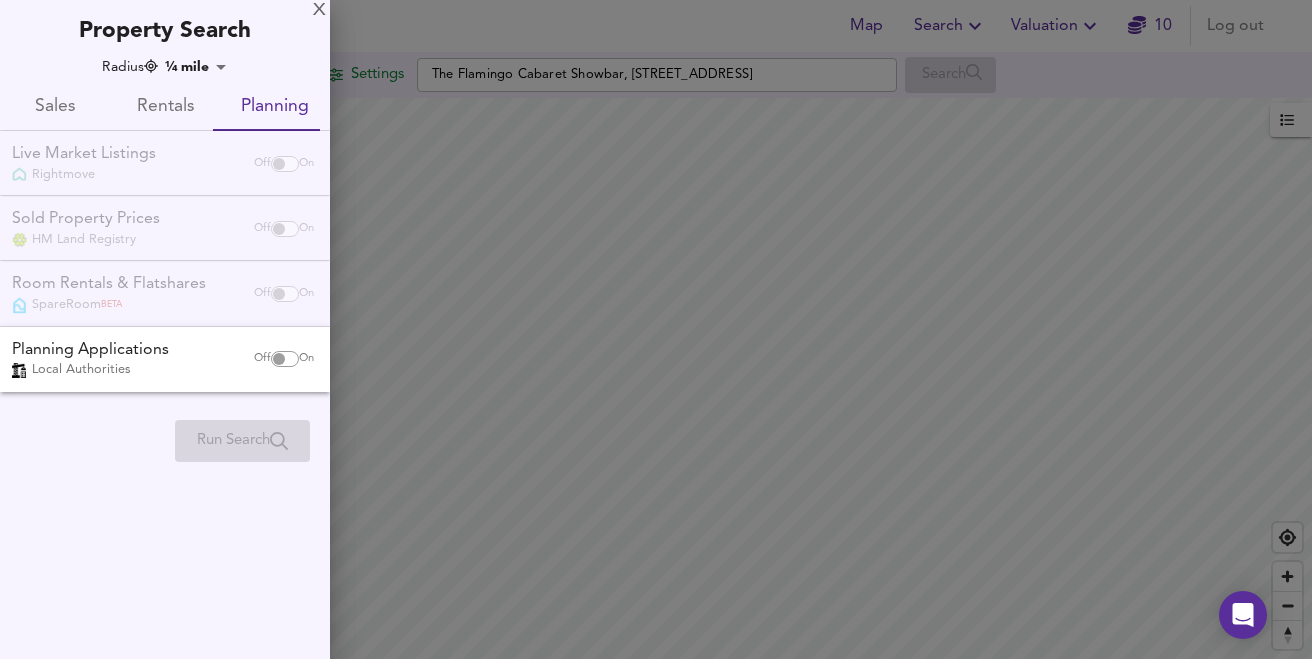 click on "Sales" at bounding box center [55, 107] 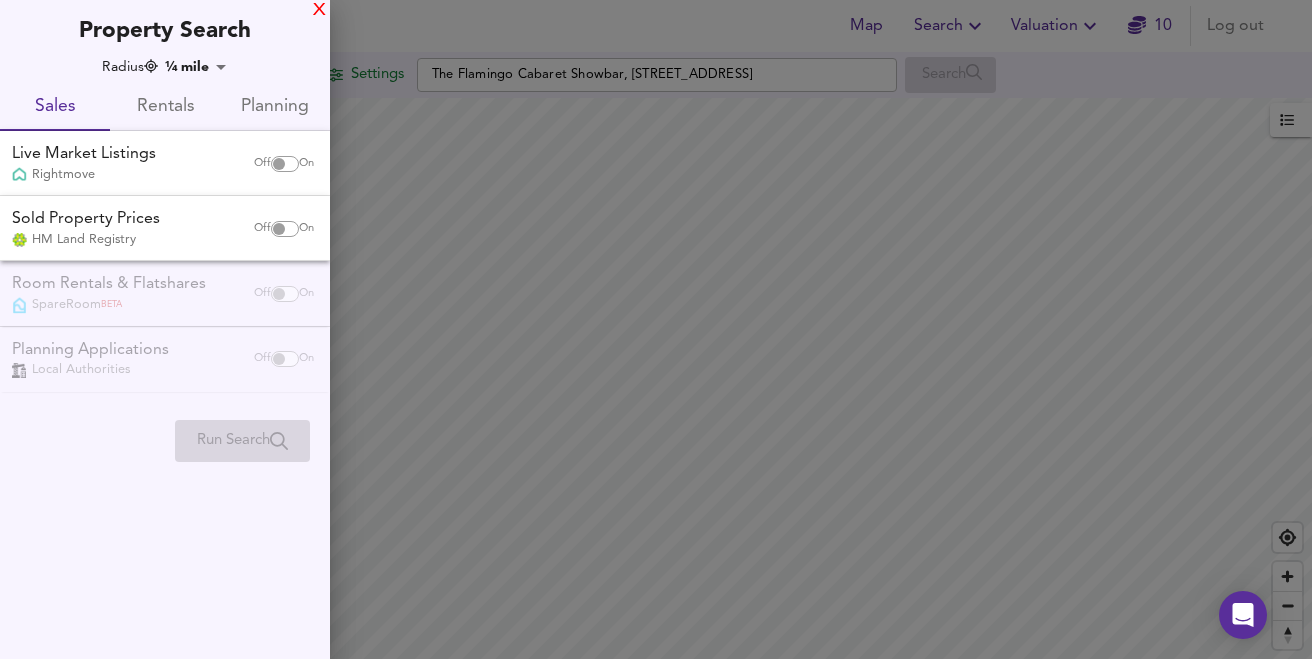 click on "X" at bounding box center [319, 11] 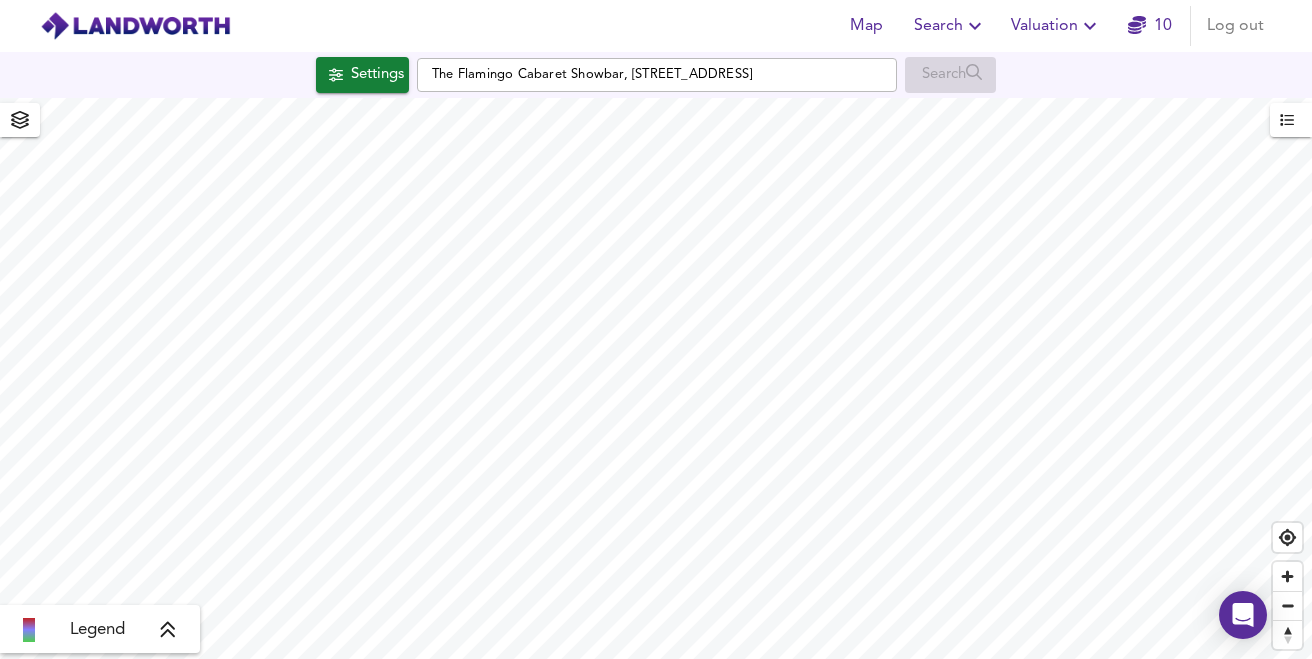 click 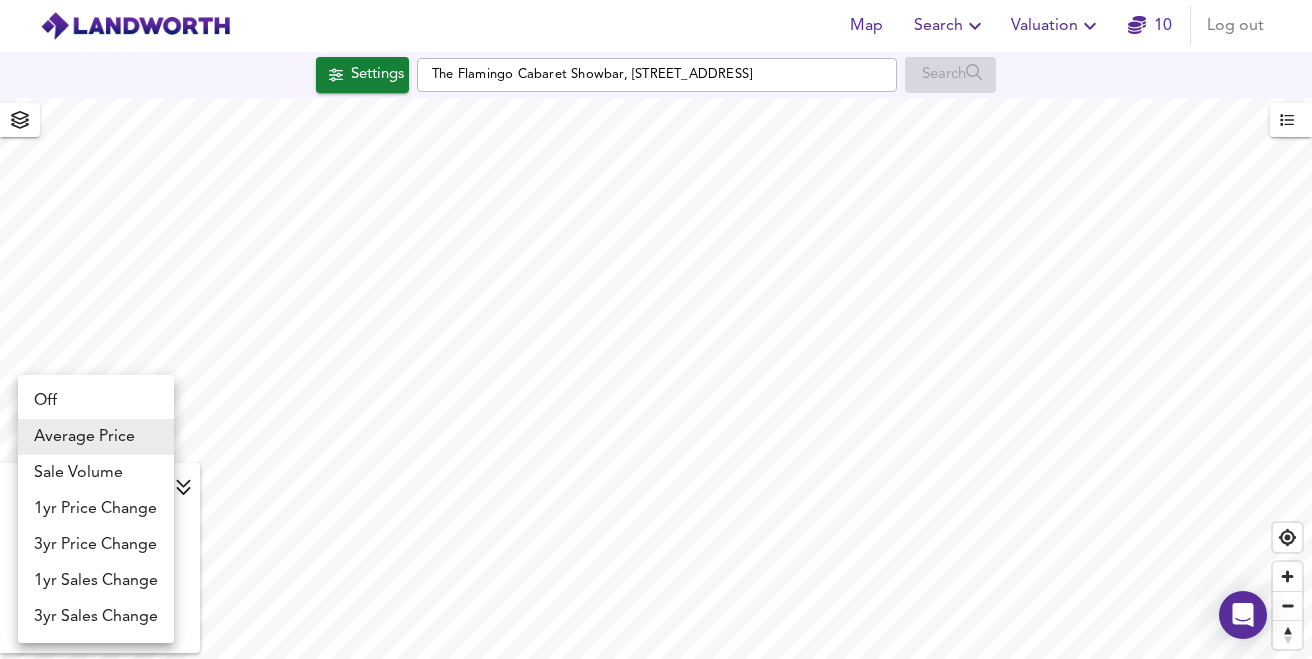 click on "Map Search Valuation    10 Log out        Settings     The Flamingo Cabaret Showbar, Bute Street, Treorchy CF42 6DA        Search                Average Price landworth    £ 1,426/m²    £ 1,332/m²    £ 1,162/m²     UK Average Price   for July 2025 £ 3,633 / m²      +6% Source:   Land Registry Data - May 2025 England & Wales - Average £/ m²  History England & Wales - Total Quarterly Sales History X Map Settings Basemap          Default hybrid Heatmap          Average Price landworth 2D   View Dynamic Heatmap   On Show Postcodes Show Boroughs 2D 3D Find Me X Property Search Radius   ¼ mile 402 Sales Rentals Planning    Live Market Listings   Rightmove Off   On     Sold Property Prices   HM Land Registry Off   On     Room Rentals & Flatshares   SpareRoom   BETA Off   On     Planning Applications Local Authorities Off   On  Run Search   Please enable at least one data source to run a search
Off   Average Price" at bounding box center (656, 329) 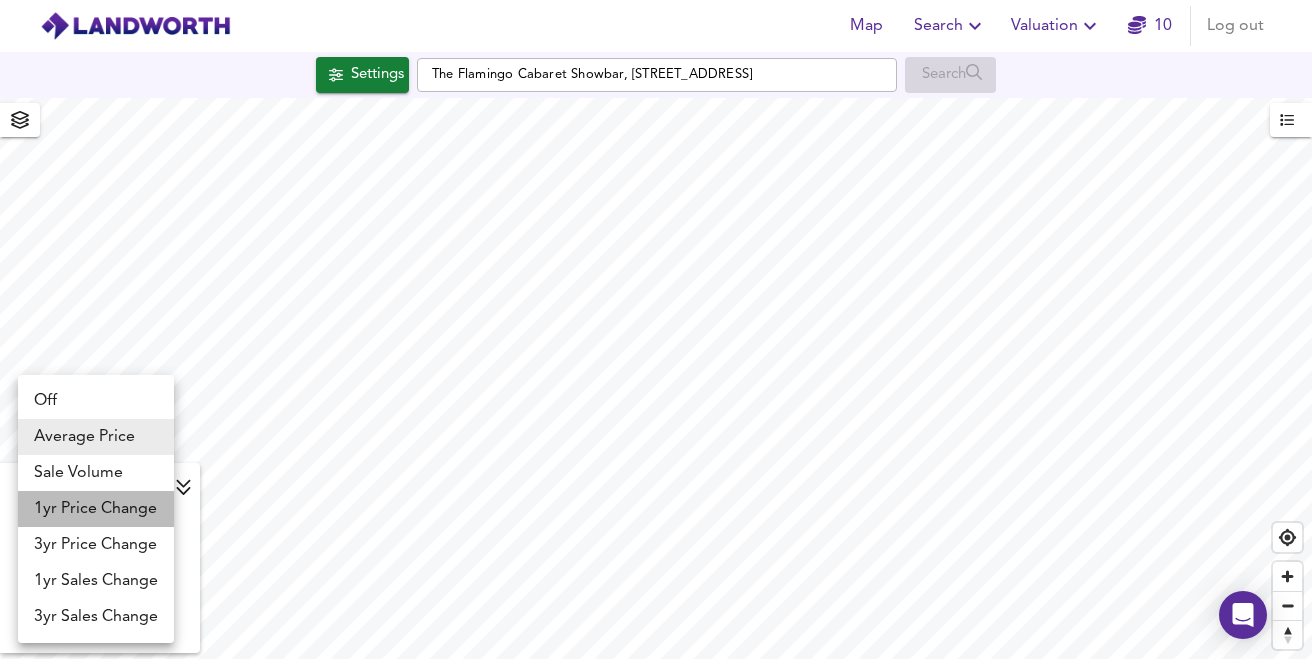 click on "1yr Price Change" at bounding box center [96, 509] 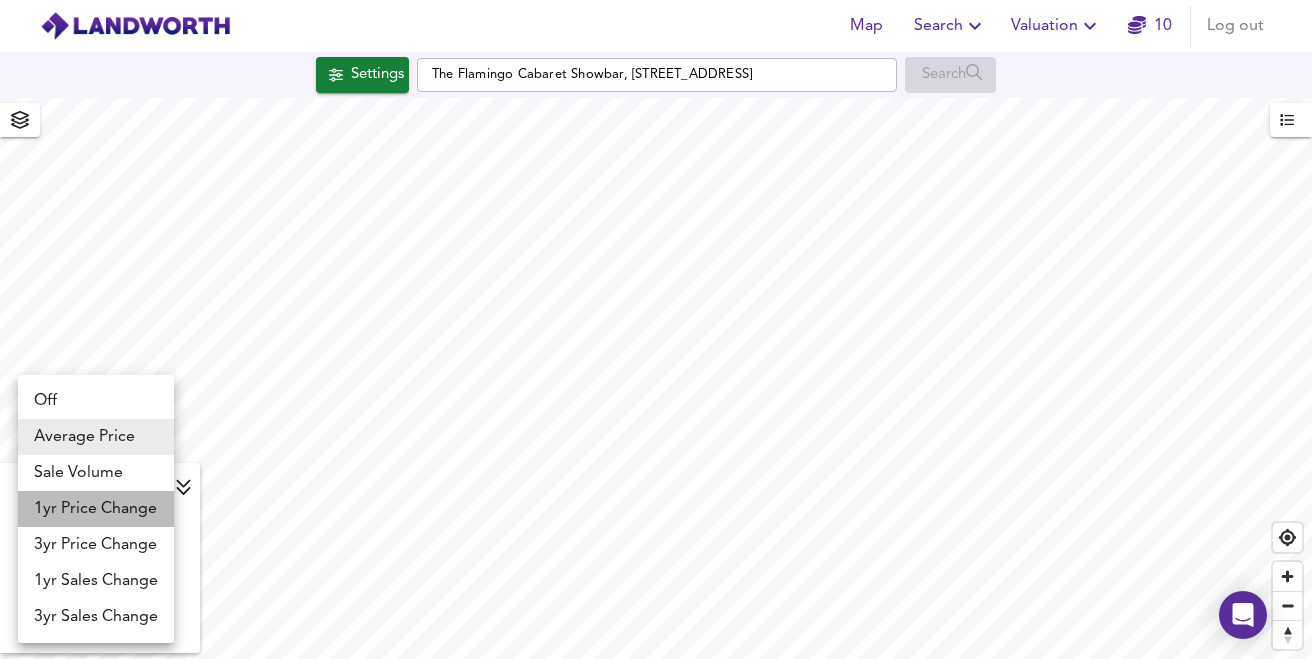 type on "lwc1y" 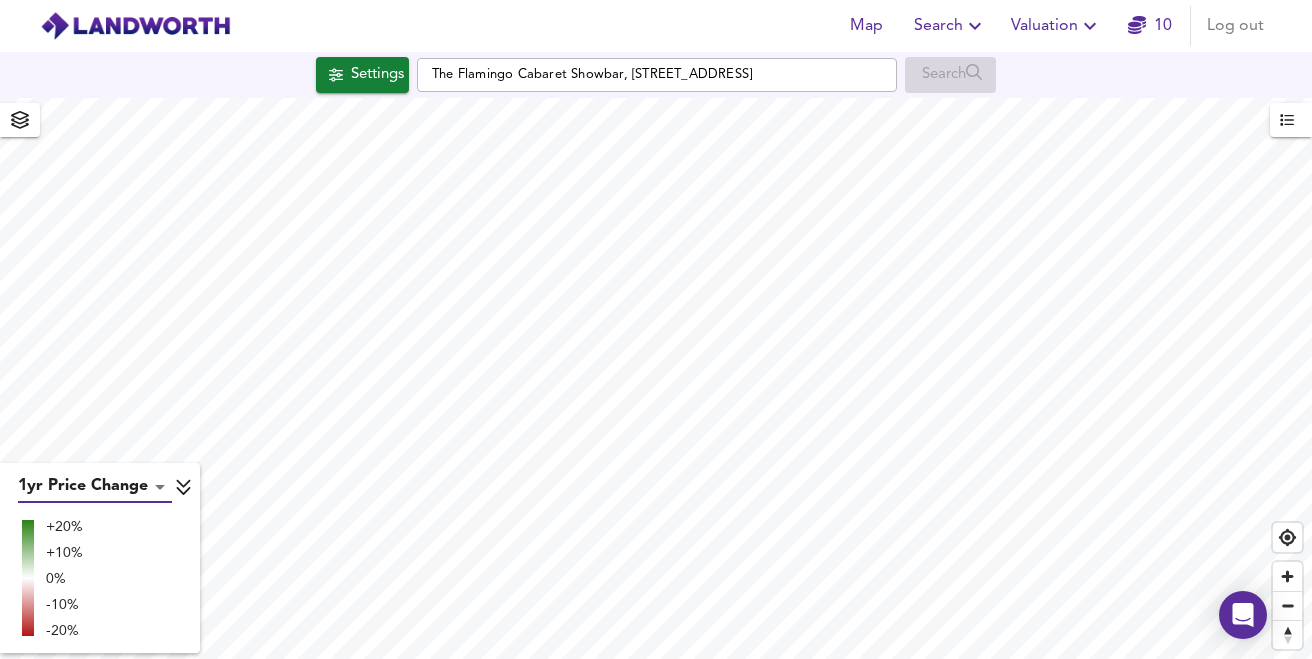 click on "Map Search Valuation    10 Log out        Settings     The Flamingo Cabaret Showbar, Bute Street, Treorchy CF42 6DA        Search              1yr Price Change lwc1y   +20% +10% 0% -10% -20%     UK Average Price   for July 2025 £ 3,633 / m²      +6% Source:   Land Registry Data - May 2025 England & Wales - Average £/ m²  History England & Wales - Total Quarterly Sales History X Map Settings Basemap          Default hybrid Heatmap        1yr Price Change lwc1y 2D   View Dynamic Heatmap   Off Show Postcodes Show Boroughs 2D 3D Find Me X Property Search Radius   ¼ mile 402 Sales Rentals Planning    Live Market Listings   Rightmove Off   On     Sold Property Prices   HM Land Registry Off   On     Room Rentals & Flatshares   SpareRoom   BETA Off   On     Planning Applications Local Authorities Off   On  Run Search   Please enable at least one data source to run a search" at bounding box center [656, 329] 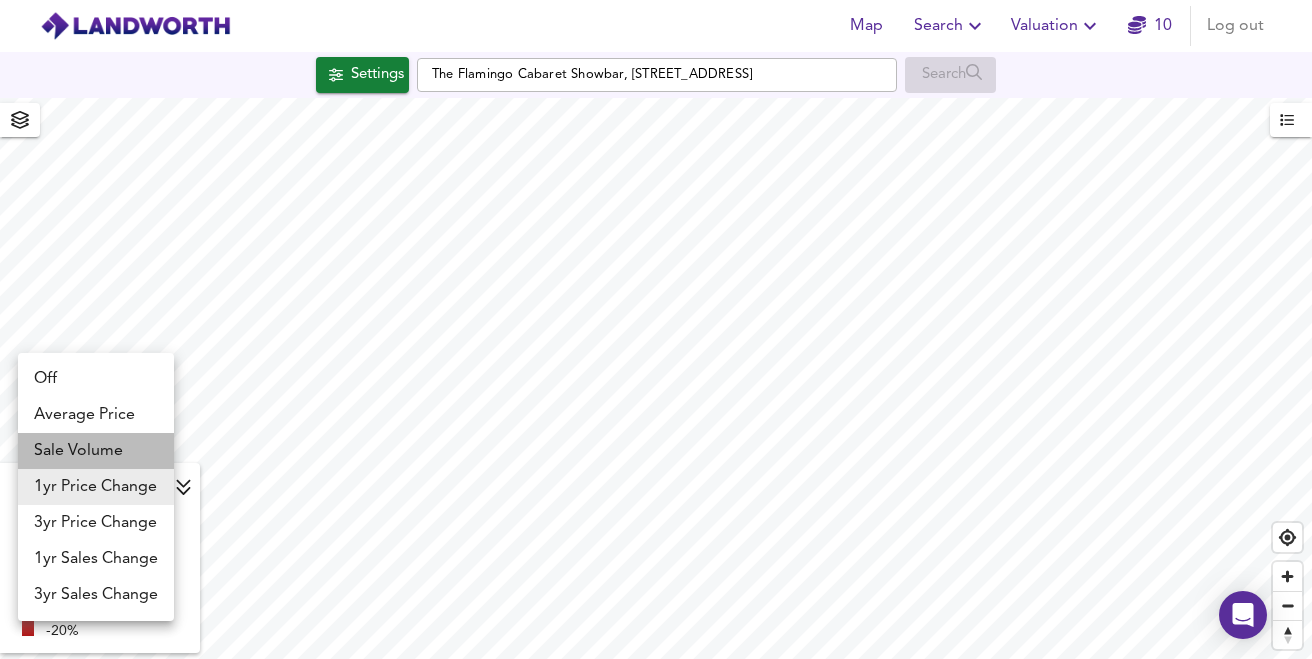 click on "Sale Volume" at bounding box center (96, 451) 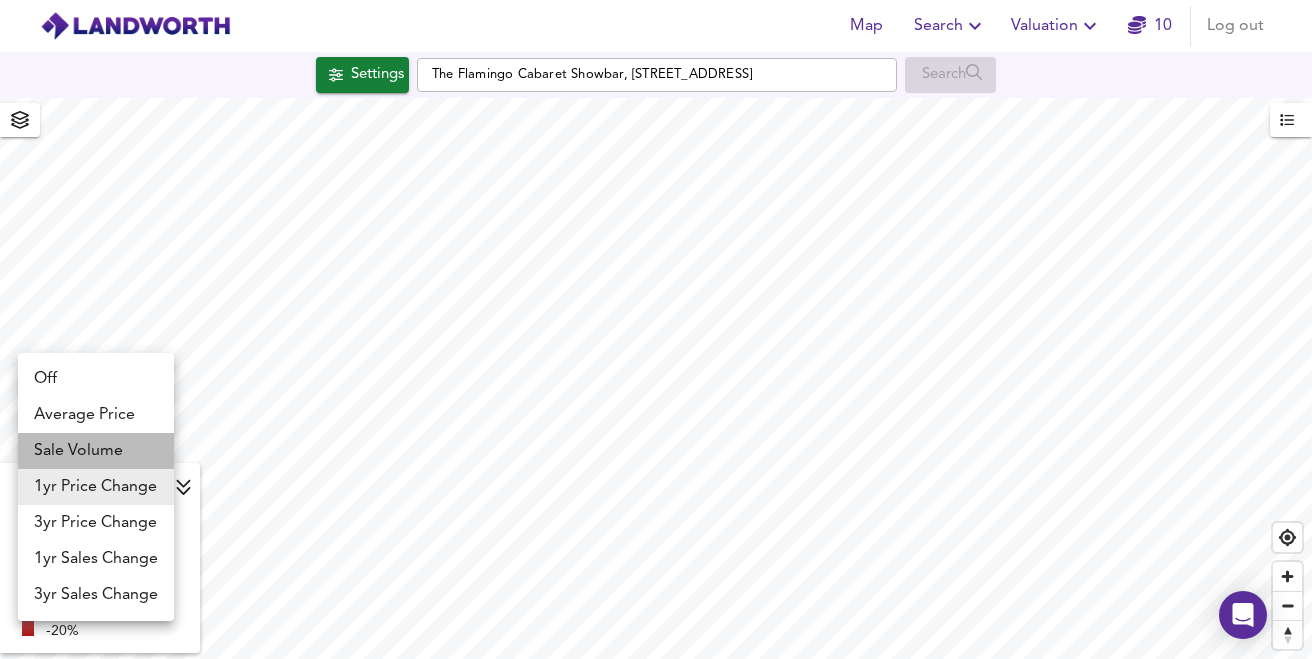 type on "weight" 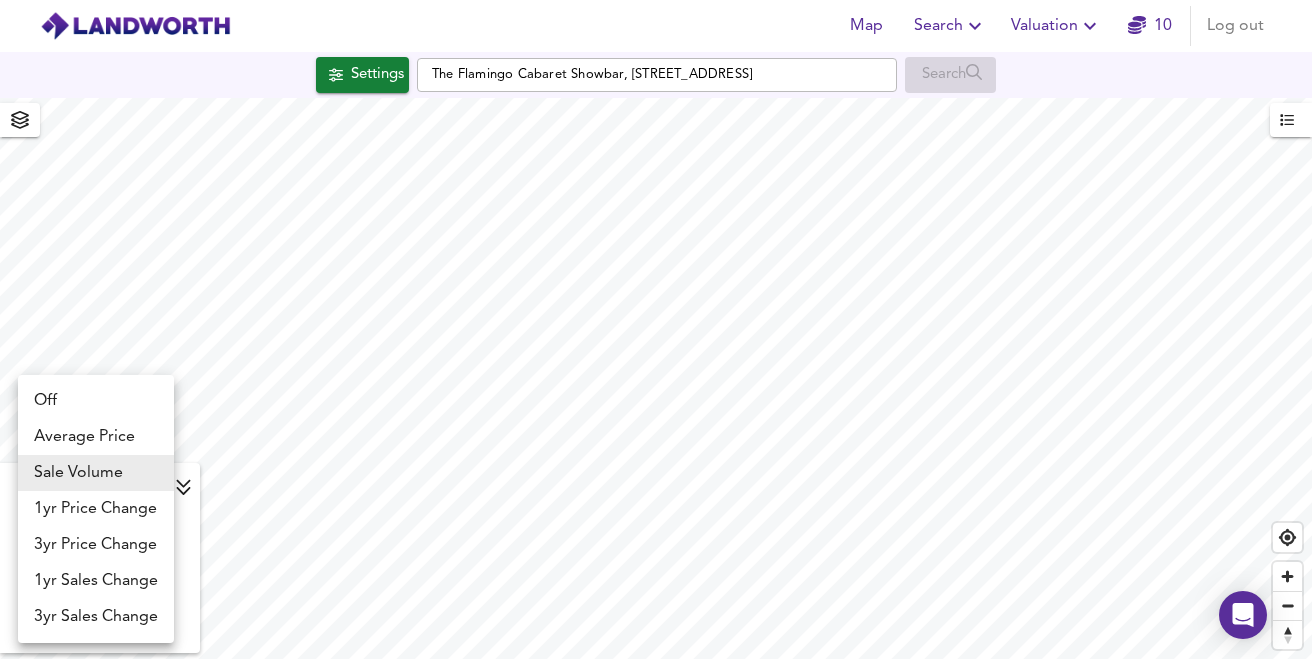 click on "Map Search Valuation    10 Log out        Settings     The Flamingo Cabaret Showbar, Bute Street, Treorchy CF42 6DA        Search              Sale Volume weight   200 + 150 100 50 0     UK Average Price   for July 2025 £ 3,633 / m²      +6% Source:   Land Registry Data - May 2025 England & Wales - Average £/ m²  History England & Wales - Total Quarterly Sales History X Map Settings Basemap          Default hybrid Heatmap        Sale Volume weight 2D   View Dynamic Heatmap   Off Show Postcodes Show Boroughs 2D 3D Find Me X Property Search Radius   ¼ mile 402 Sales Rentals Planning    Live Market Listings   Rightmove Off   On     Sold Property Prices   HM Land Registry Off   On     Room Rentals & Flatshares   SpareRoom   BETA Off   On     Planning Applications Local Authorities Off   On  Run Search   Please enable at least one data source to run a search
Off   Average Price Sale Volume 1yr Price Change 3yr Price Change" at bounding box center (656, 329) 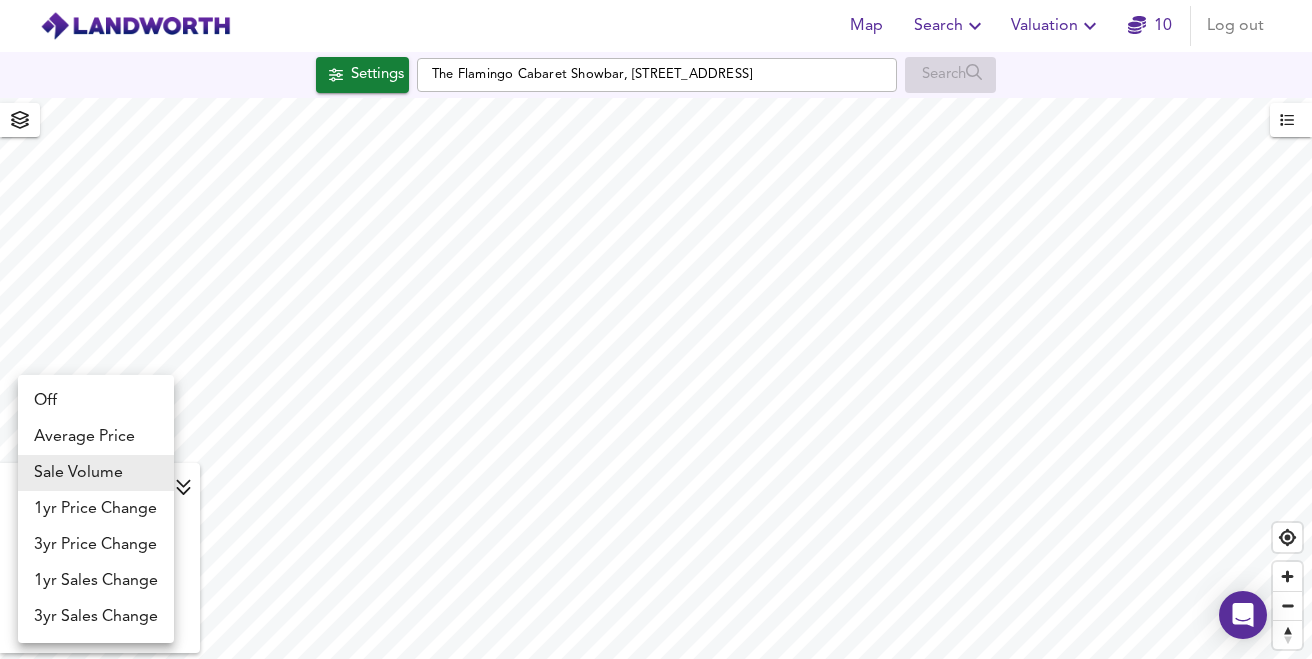 type on "landworth" 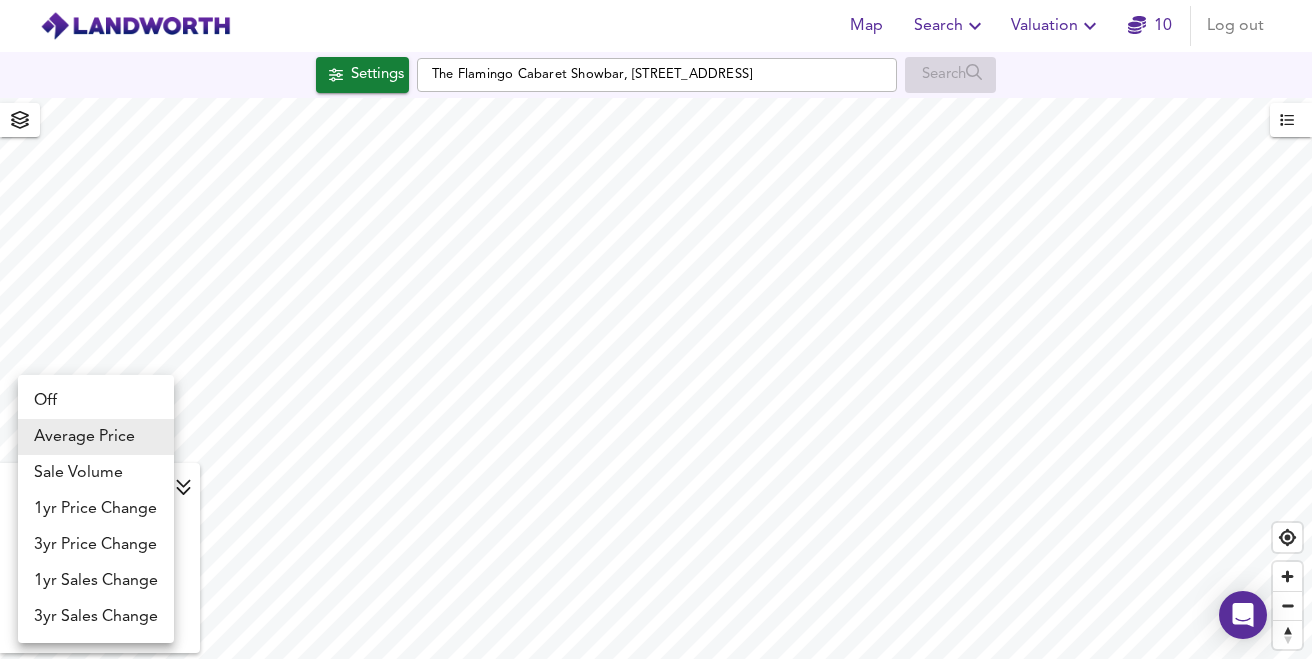 click on "Map Search Valuation    10 Log out        Settings     The Flamingo Cabaret Showbar, Bute Street, Treorchy CF42 6DA        Search                Average Price landworth   £8,000/m² + £6,000/m² £4,000/m² £2,000/m² £1,000/m²     UK Average Price   for July 2025 £ 3,633 / m²      +6% Source:   Land Registry Data - May 2025 England & Wales - Average £/ m²  History England & Wales - Total Quarterly Sales History X Map Settings Basemap          Default hybrid Heatmap          Average Price landworth 2D   View Dynamic Heatmap   Off Show Postcodes Show Boroughs 2D 3D Find Me X Property Search Radius   ¼ mile 402 Sales Rentals Planning    Live Market Listings   Rightmove Off   On     Sold Property Prices   HM Land Registry Off   On     Room Rentals & Flatshares   SpareRoom   BETA Off   On     Planning Applications Local Authorities Off   On  Run Search   Please enable at least one data source to run a search
Off" at bounding box center (656, 329) 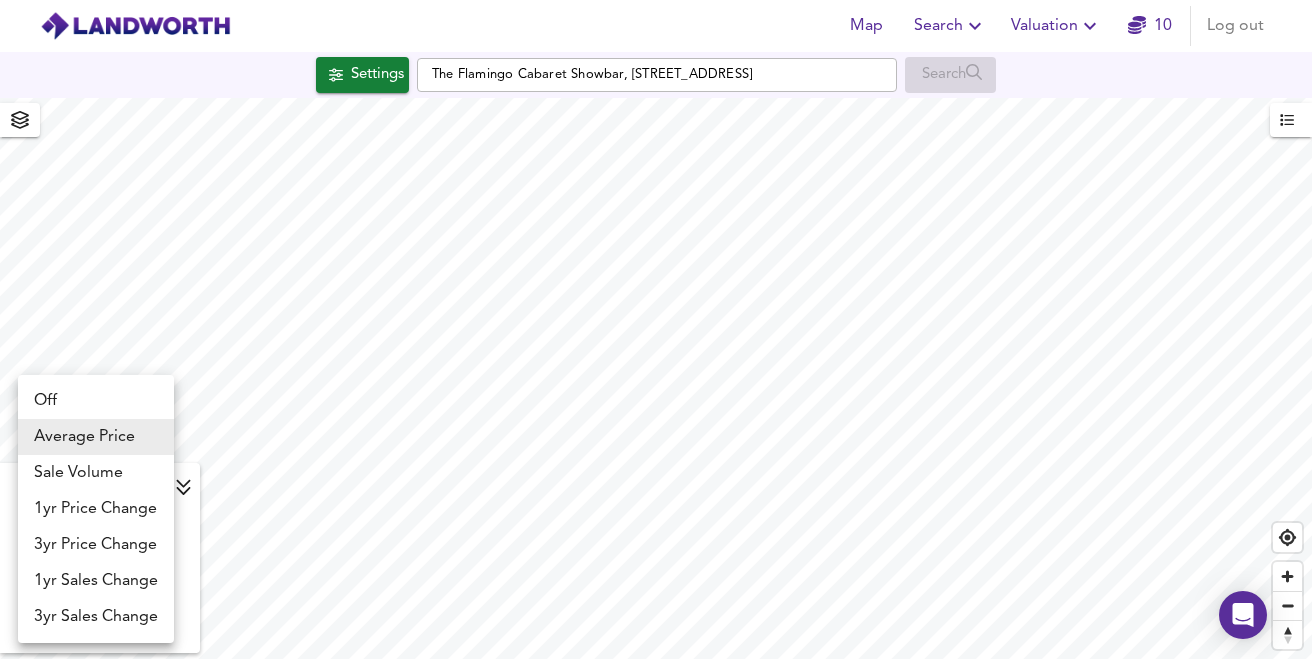 click on "Off" at bounding box center (96, 401) 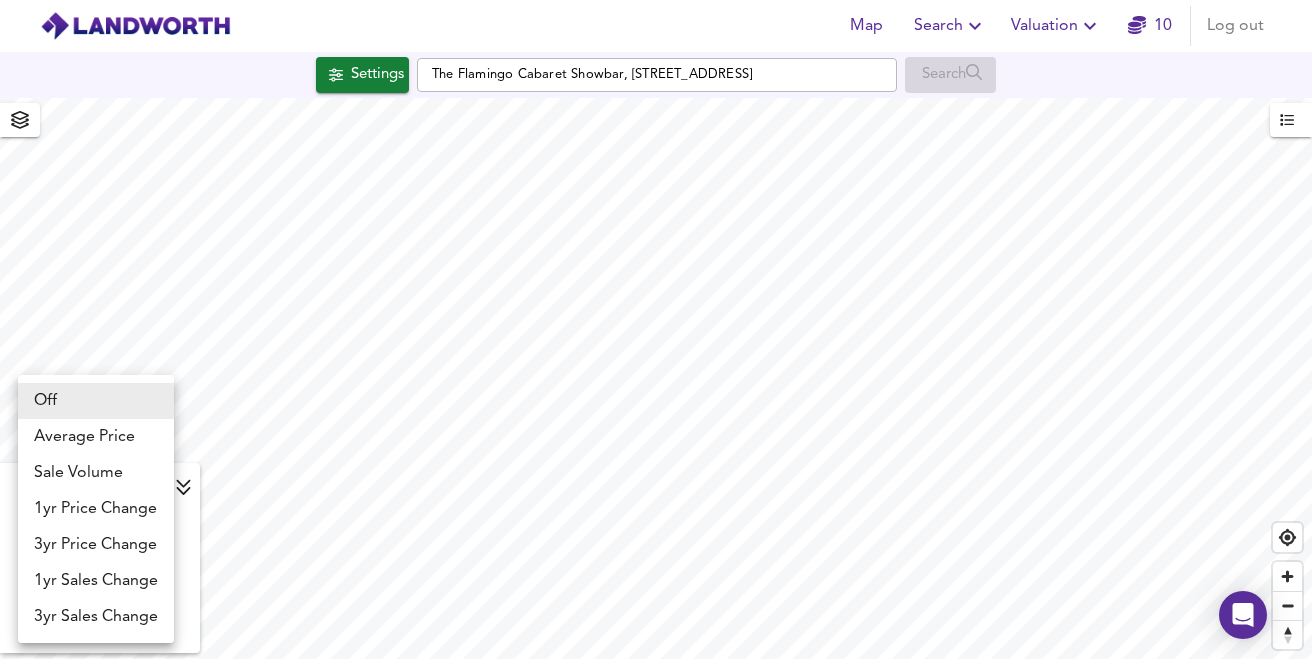 click on "Map Search Valuation    10 Log out        Settings     The Flamingo Cabaret Showbar, Bute Street, Treorchy CF42 6DA        Search                Off off       UK Average Price   for July 2025 £ 3,633 / m²      +6% Source:   Land Registry Data - May 2025 England & Wales - Average £/ m²  History England & Wales - Total Quarterly Sales History X Map Settings Basemap          Default hybrid Heatmap          Off off 2D   View Dynamic Heatmap   Off Show Postcodes Show Boroughs 2D 3D Find Me X Property Search Radius   ¼ mile 402 Sales Rentals Planning    Live Market Listings   Rightmove Off   On     Sold Property Prices   HM Land Registry Off   On     Room Rentals & Flatshares   SpareRoom   BETA Off   On     Planning Applications Local Authorities Off   On  Run Search   Please enable at least one data source to run a search
Off   Average Price Sale Volume 1yr Price Change 3yr Price Change 1yr Sales Change 3yr Sales Change" at bounding box center [656, 329] 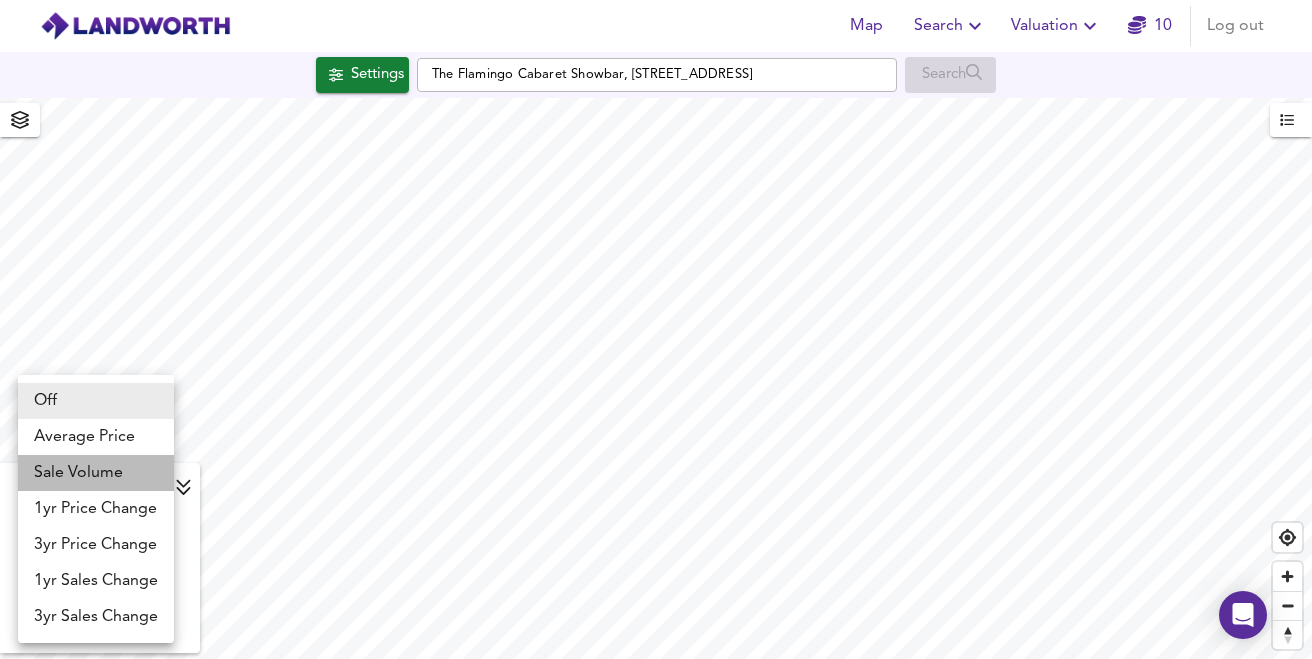 click on "Sale Volume" at bounding box center [96, 473] 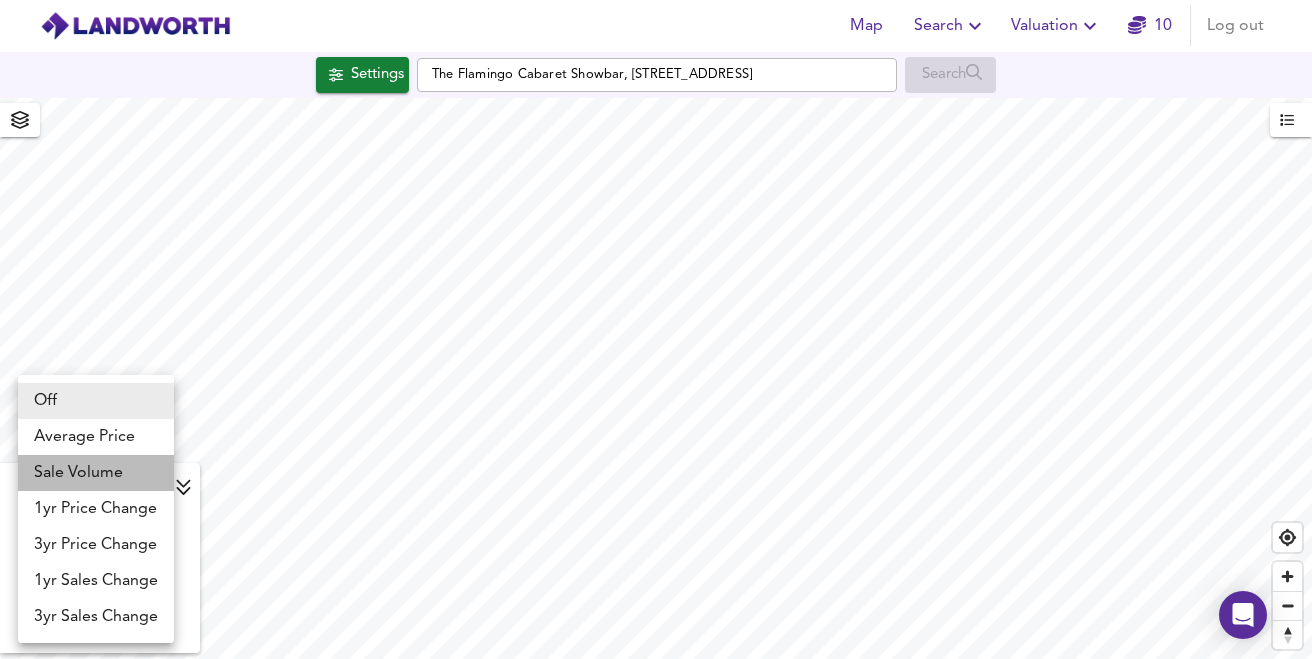 type on "weight" 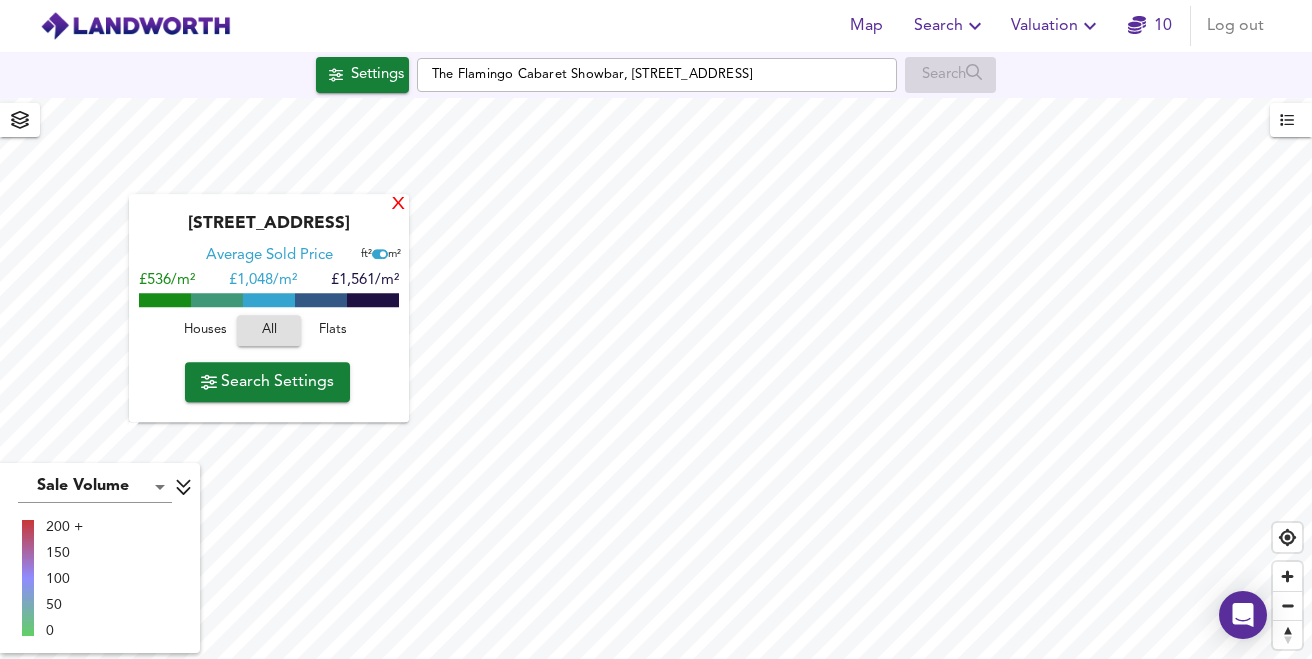 click on "X" at bounding box center [398, 205] 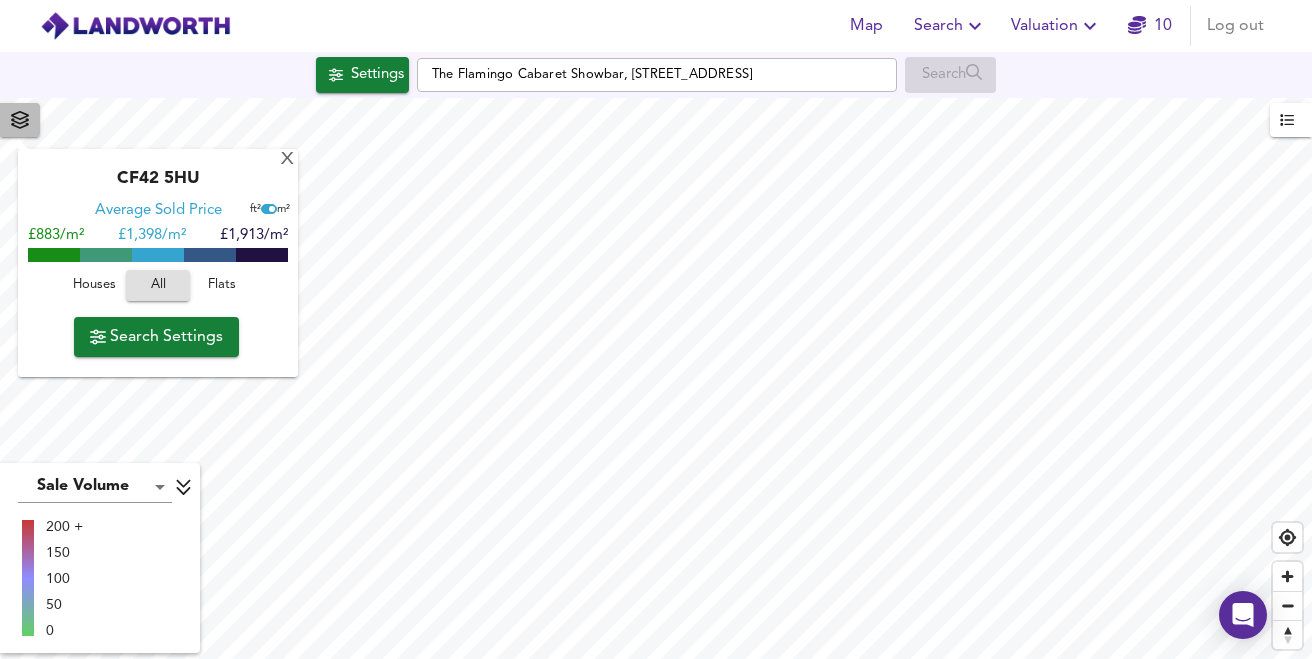 click at bounding box center (20, 120) 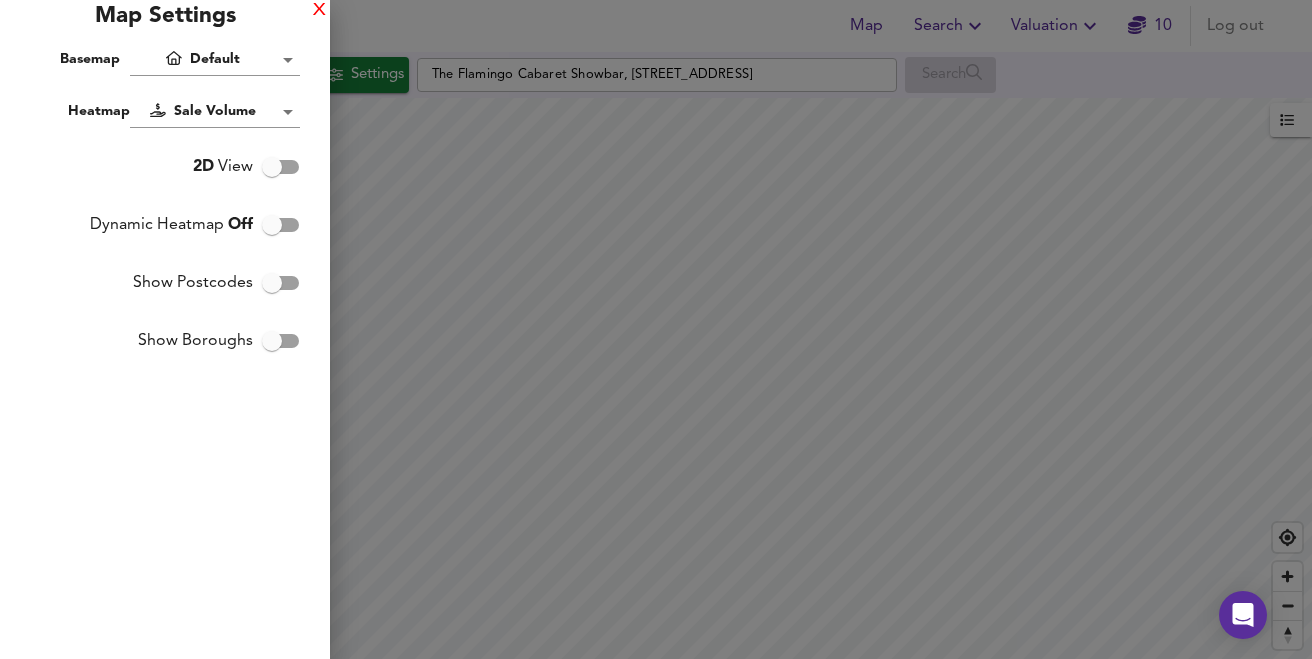 click on "X" at bounding box center (319, 11) 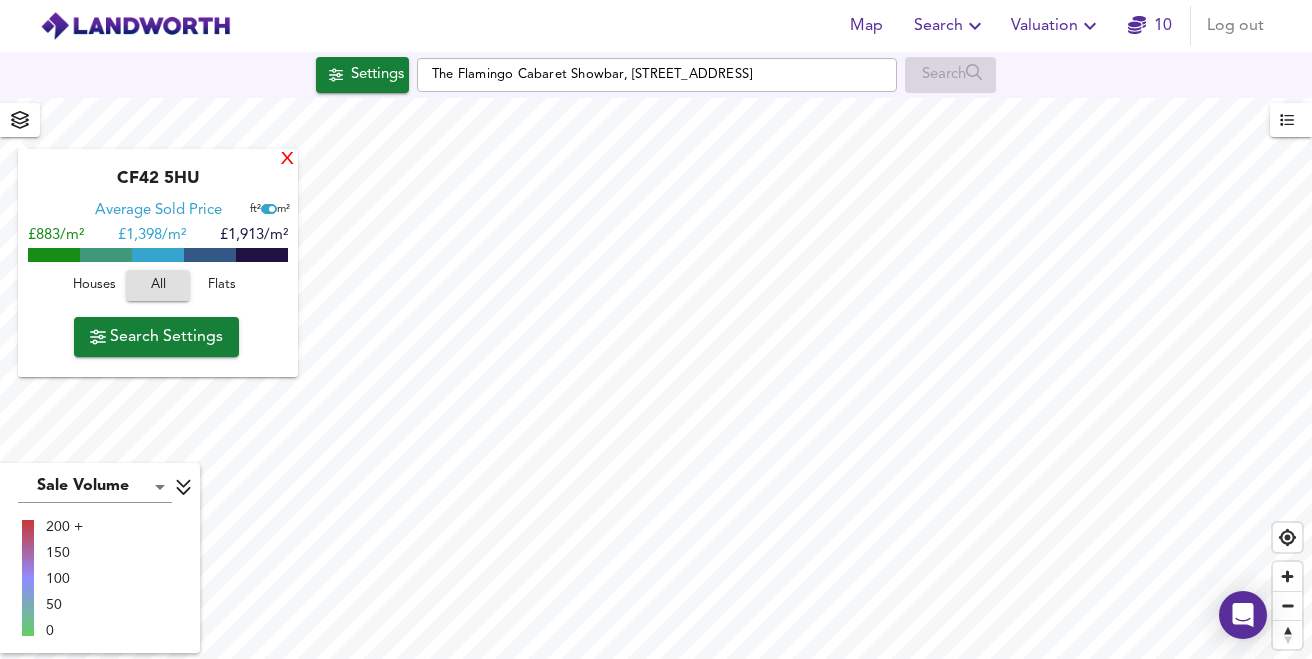 click on "X" at bounding box center [287, 160] 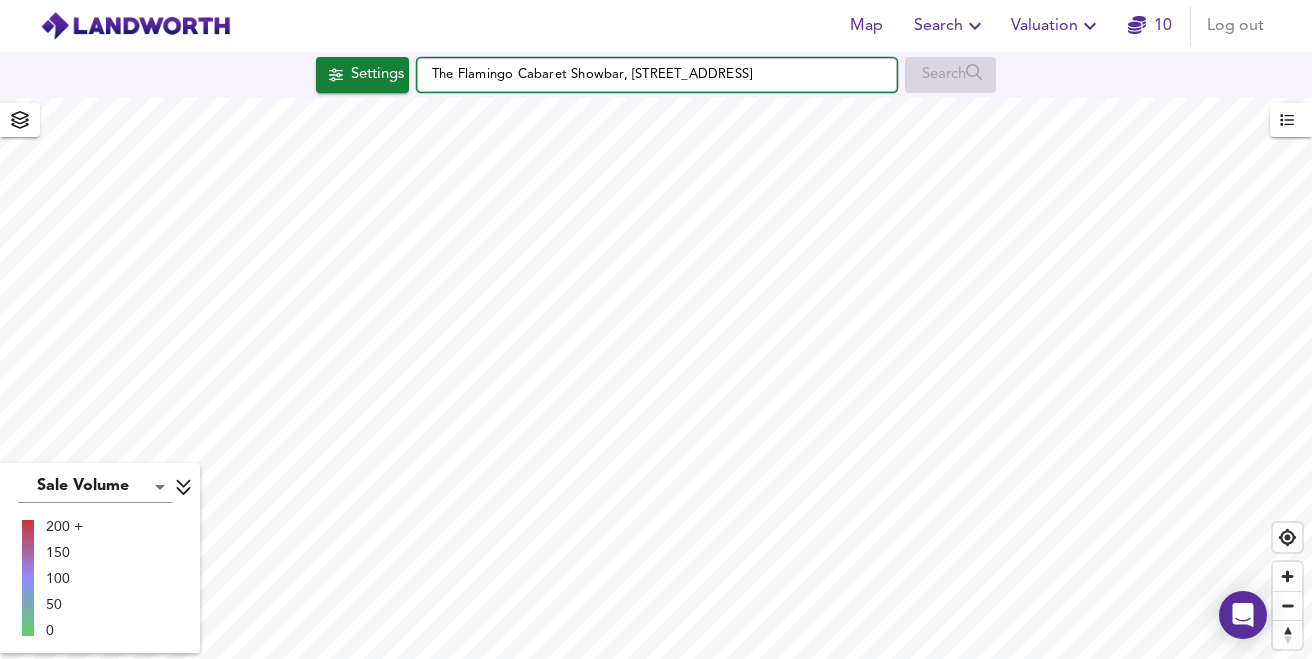 click on "The Flamingo Cabaret Showbar, Bute Street, Treorchy CF42 6DA" at bounding box center [657, 75] 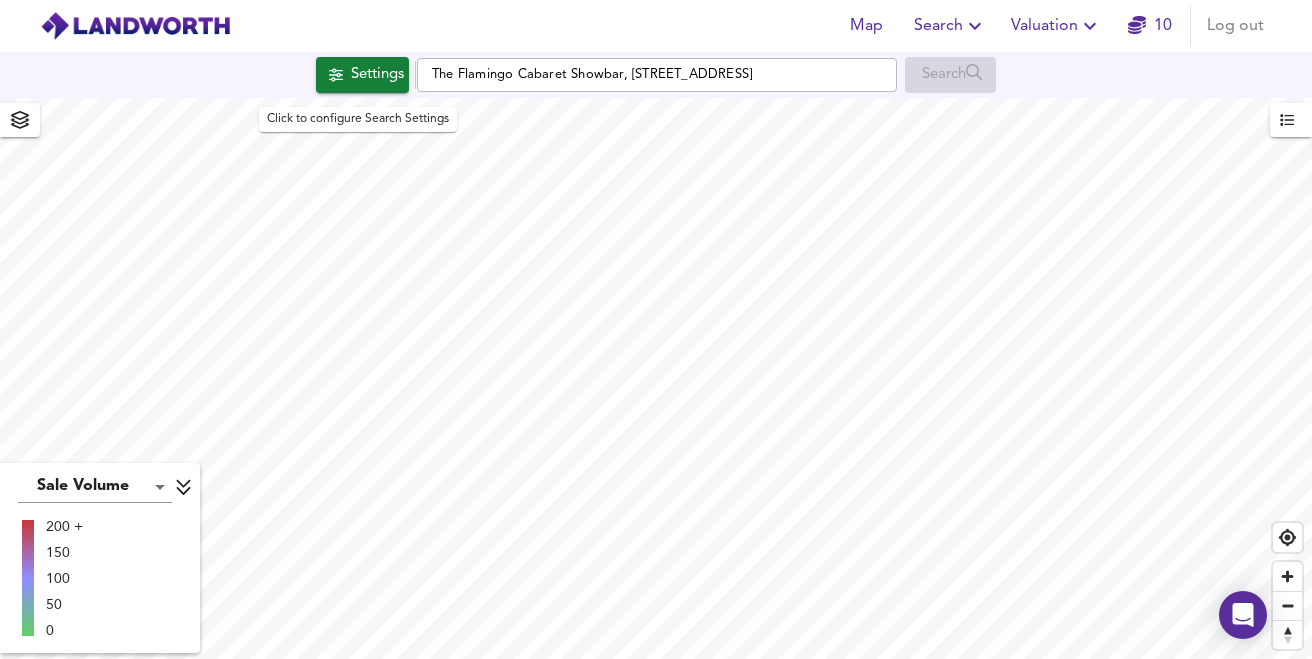 click on "Settings" at bounding box center (377, 75) 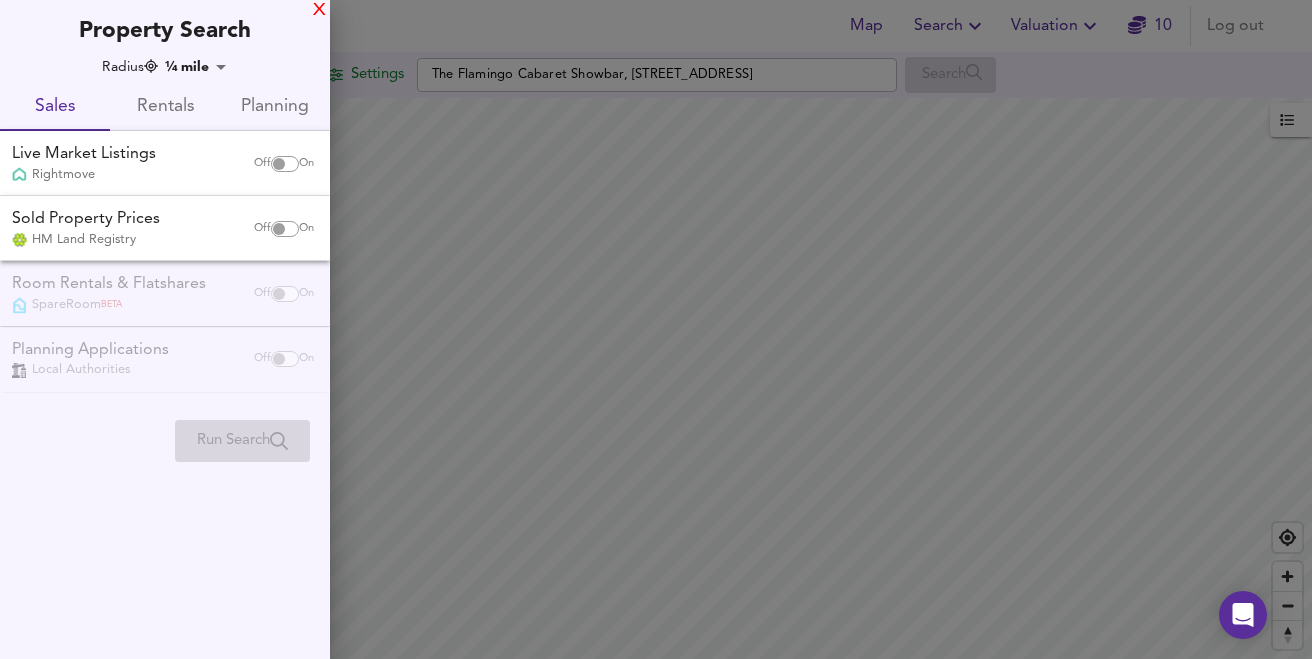 click on "X" at bounding box center (319, 11) 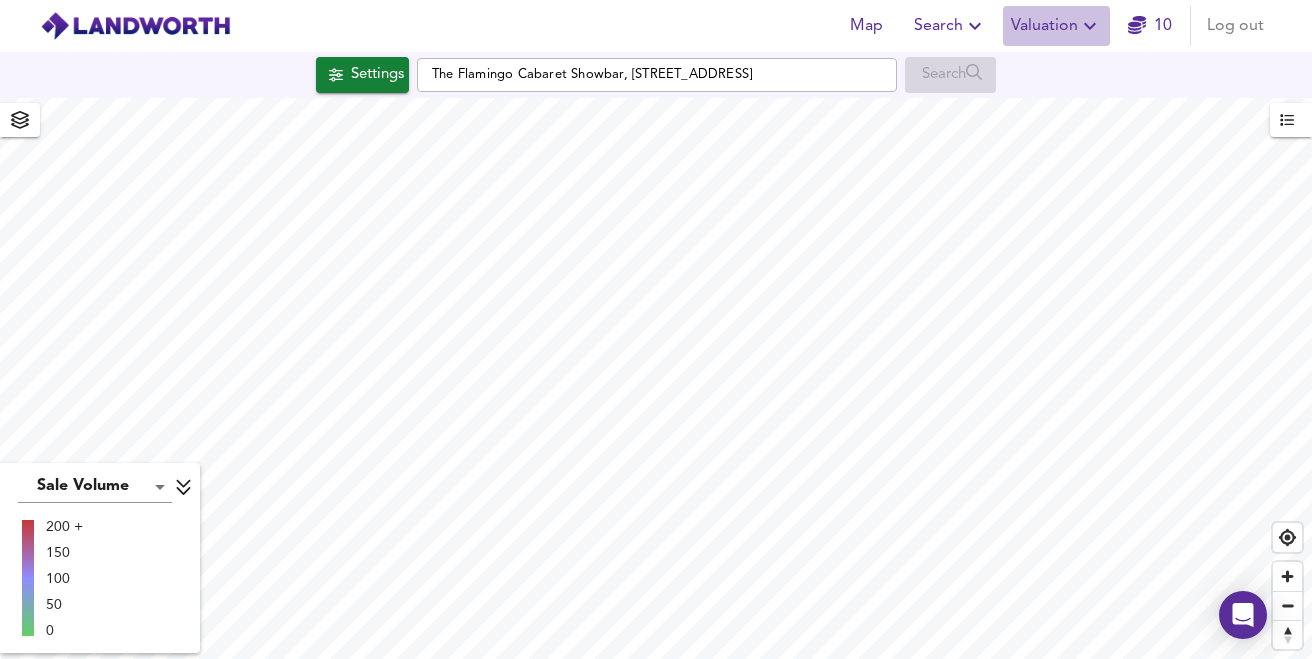 click 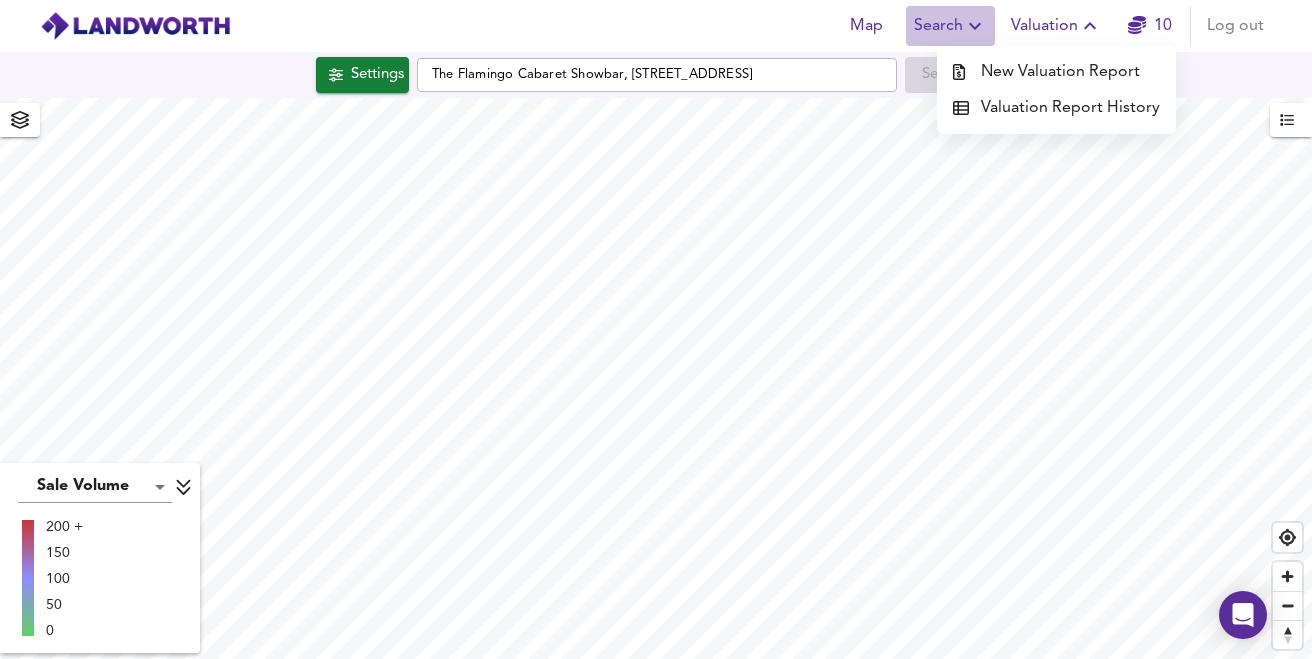 click 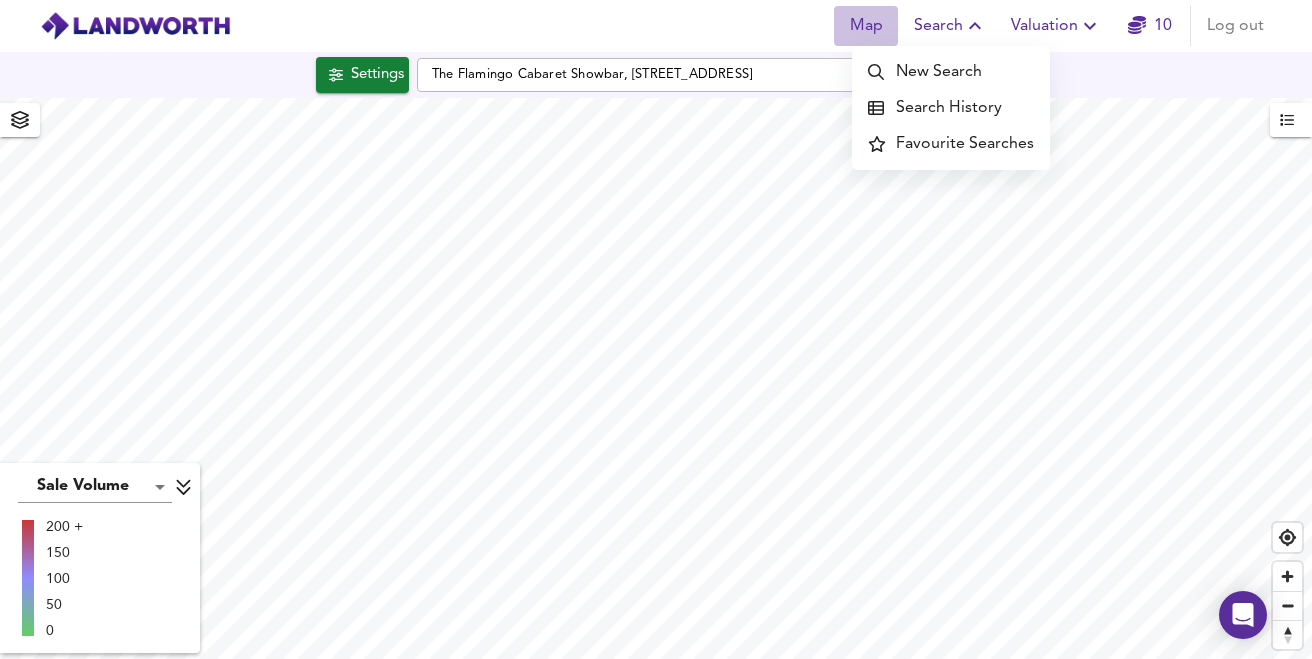 click on "Map" at bounding box center (866, 26) 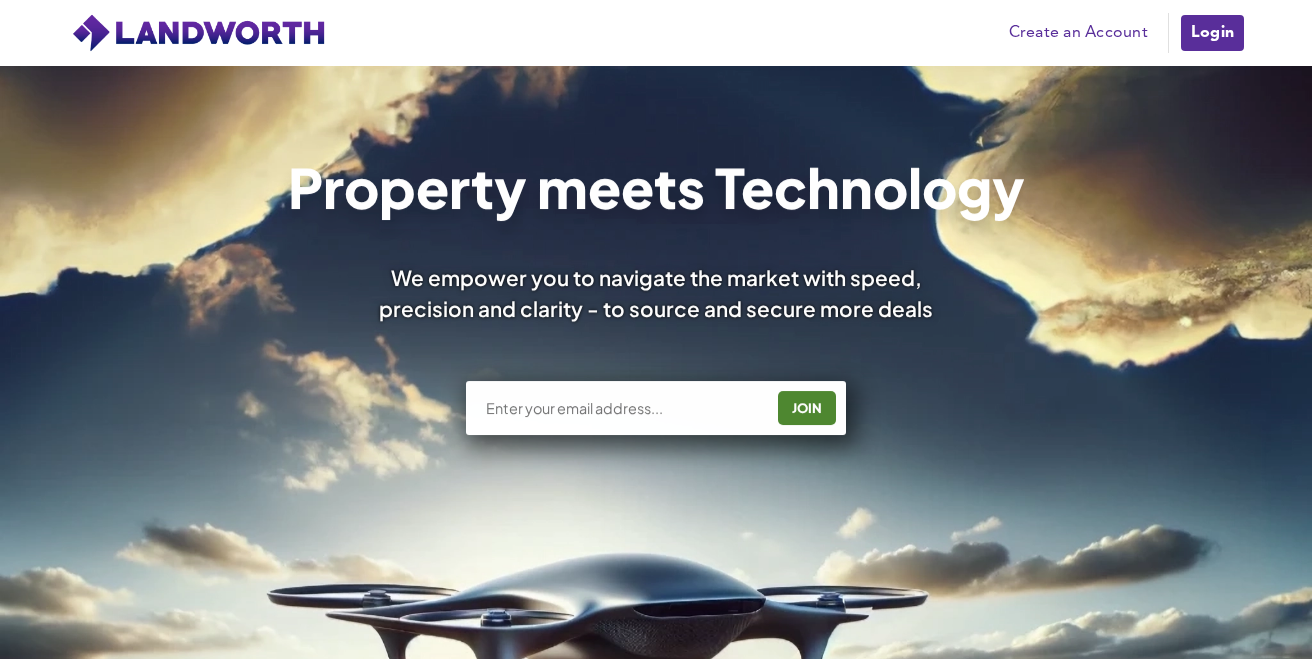 scroll, scrollTop: 0, scrollLeft: 0, axis: both 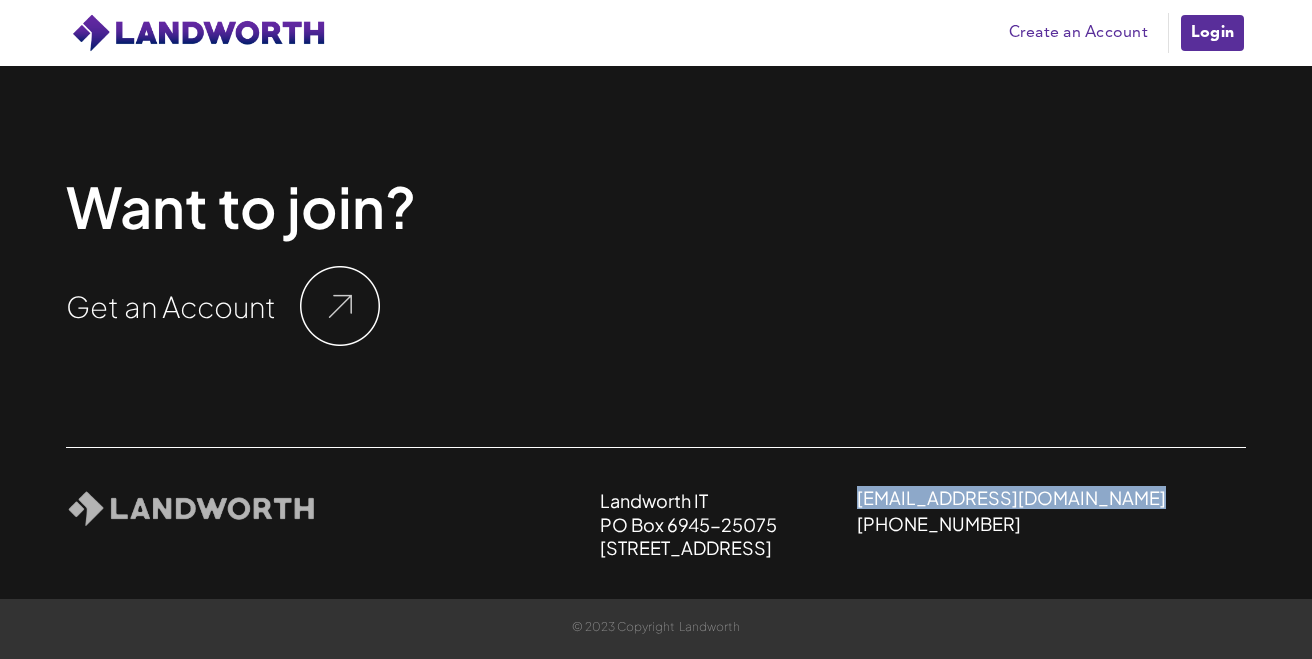 drag, startPoint x: 984, startPoint y: 502, endPoint x: 1169, endPoint y: 507, distance: 185.06755 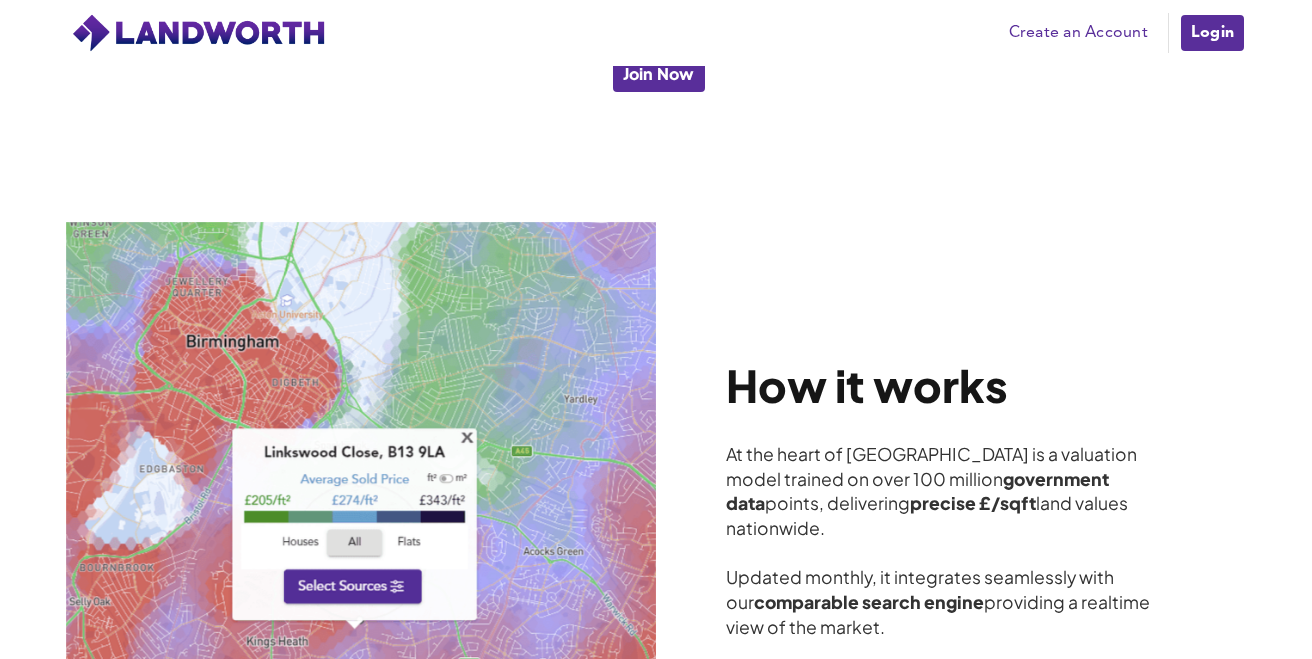 scroll, scrollTop: 4902, scrollLeft: 0, axis: vertical 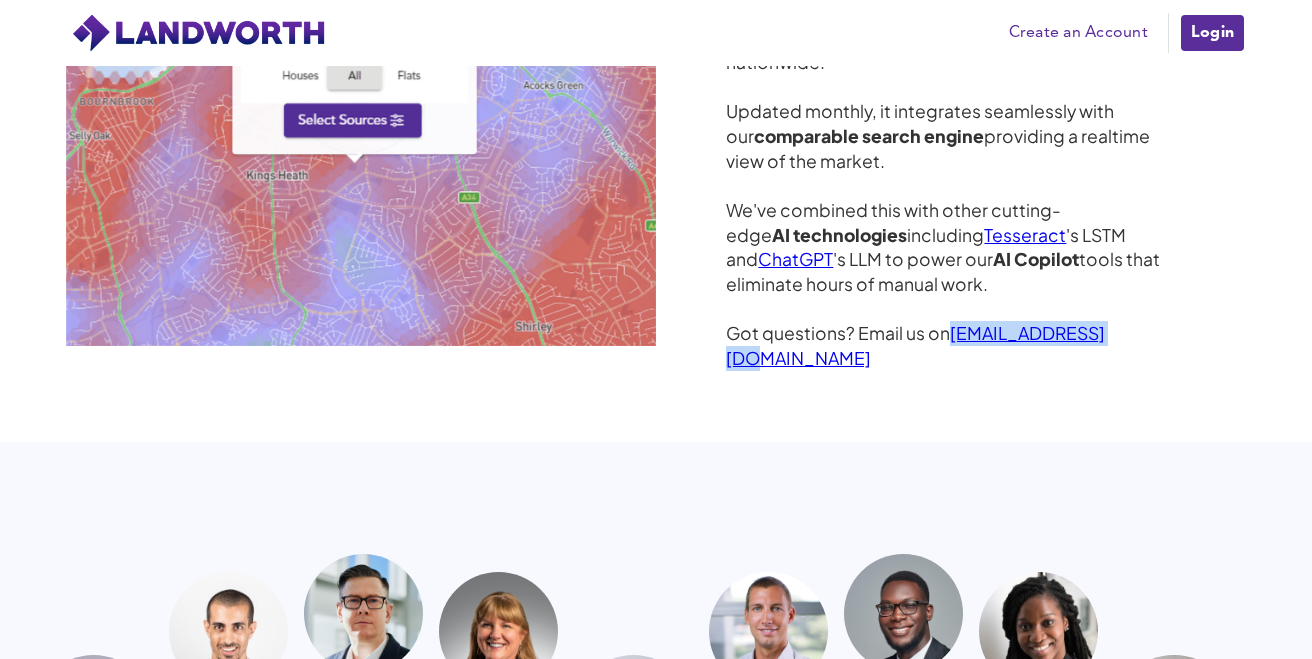 drag, startPoint x: 1125, startPoint y: 313, endPoint x: 954, endPoint y: 316, distance: 171.0263 